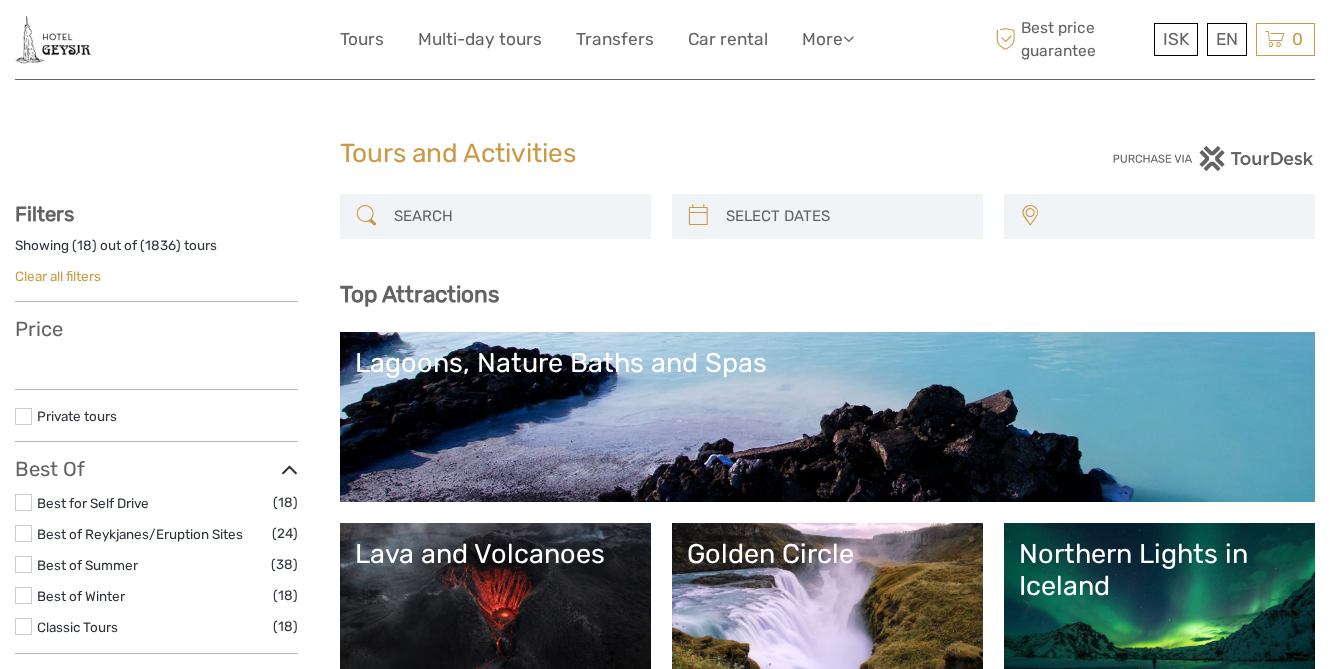 select 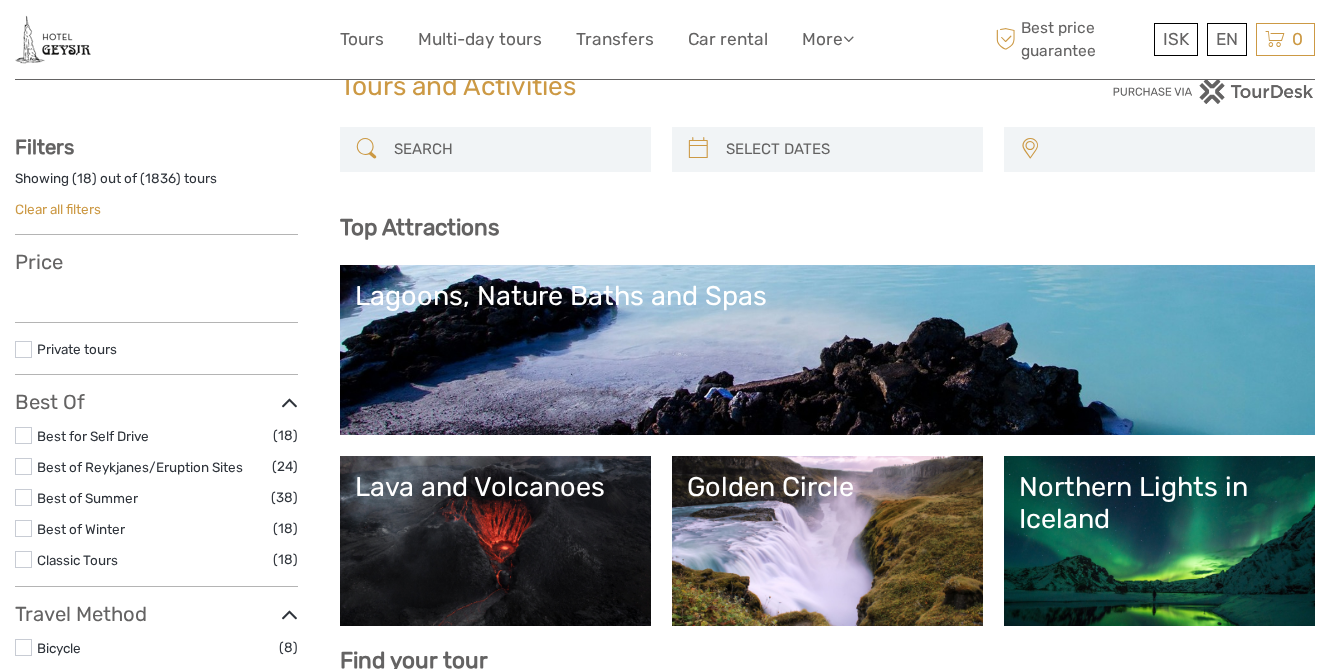 scroll, scrollTop: 0, scrollLeft: 0, axis: both 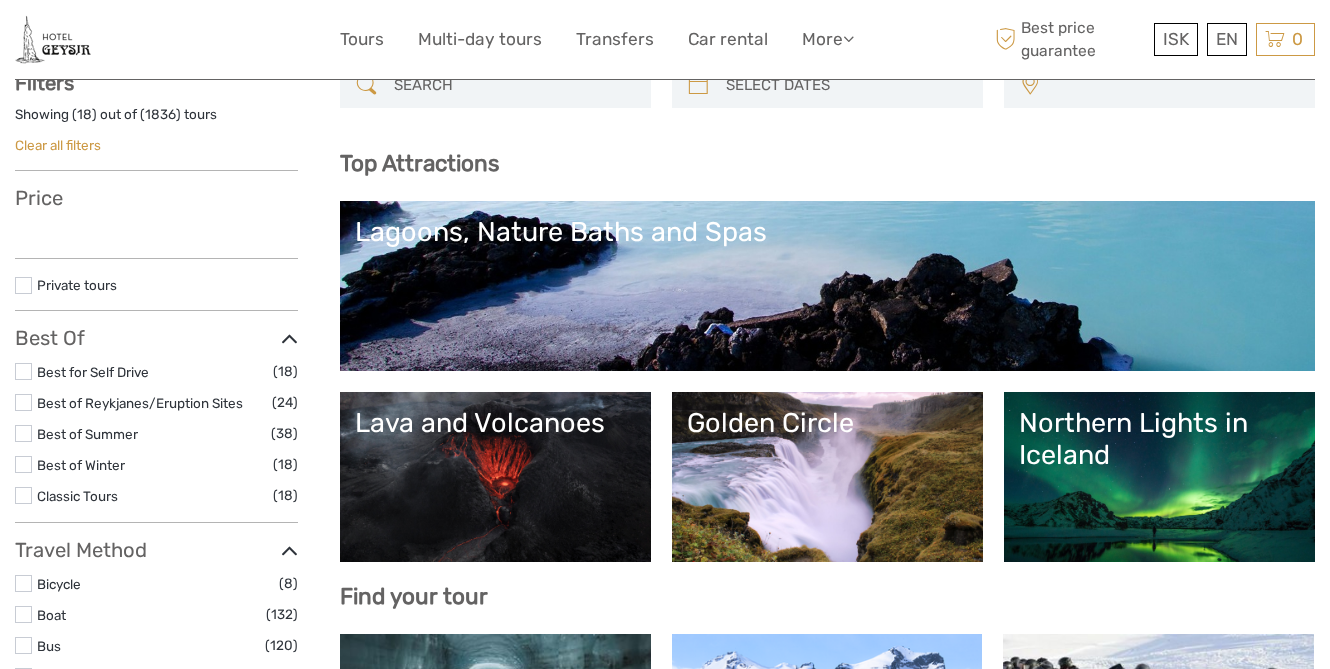 select 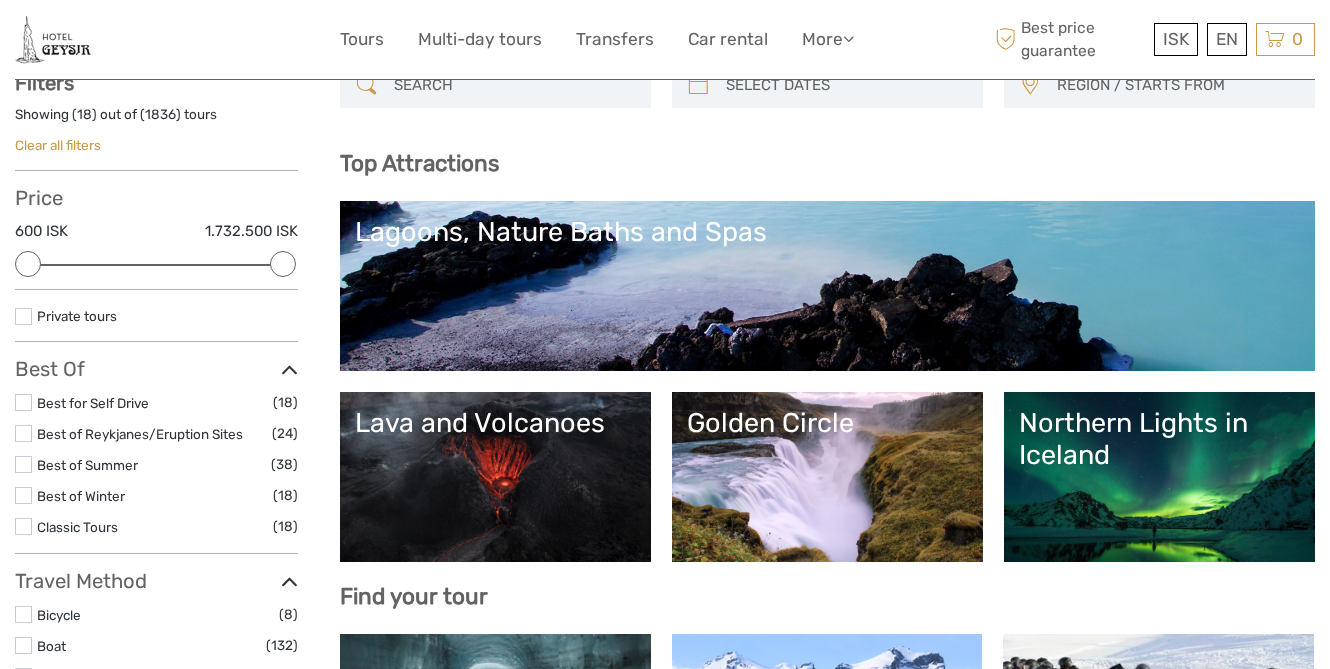 scroll, scrollTop: 133, scrollLeft: 0, axis: vertical 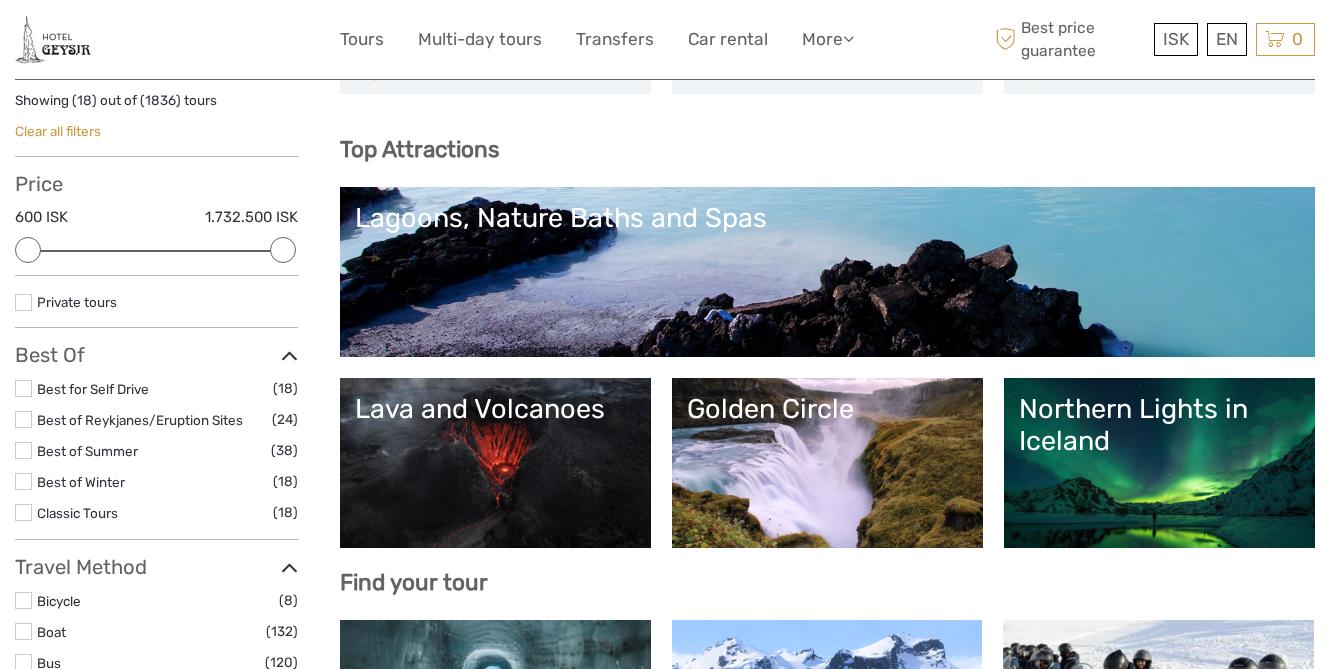 click at bounding box center (23, 388) 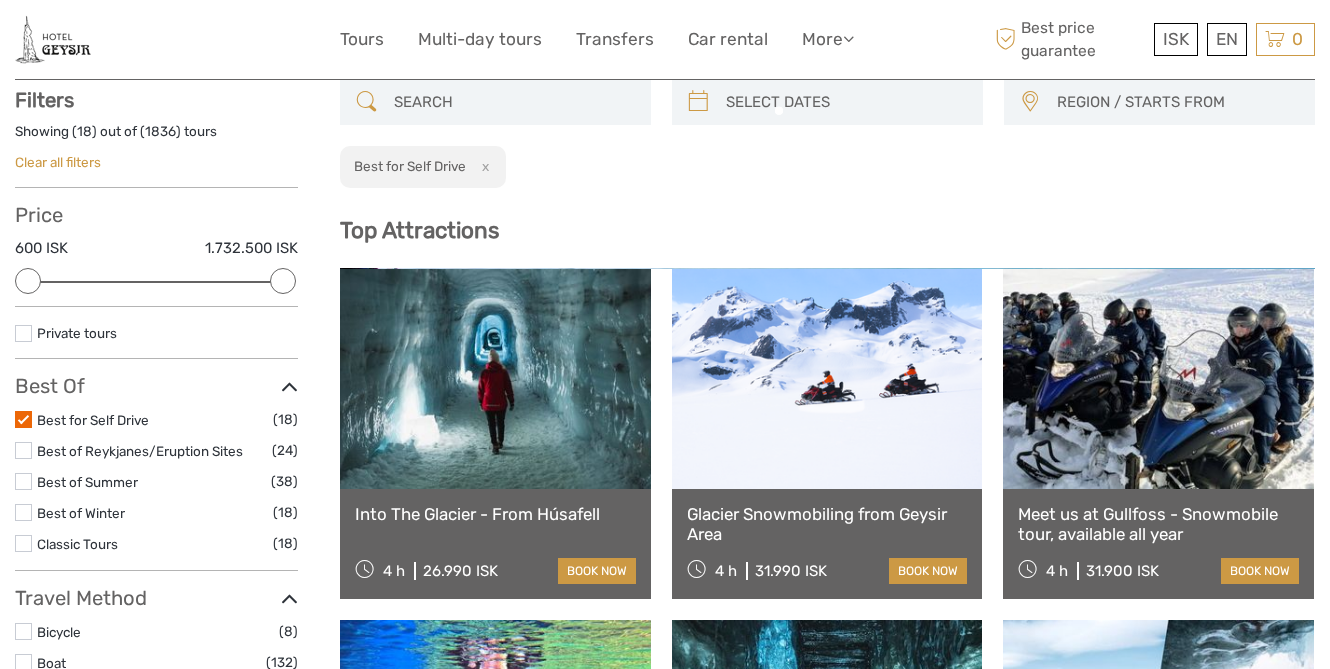 scroll, scrollTop: 113, scrollLeft: 0, axis: vertical 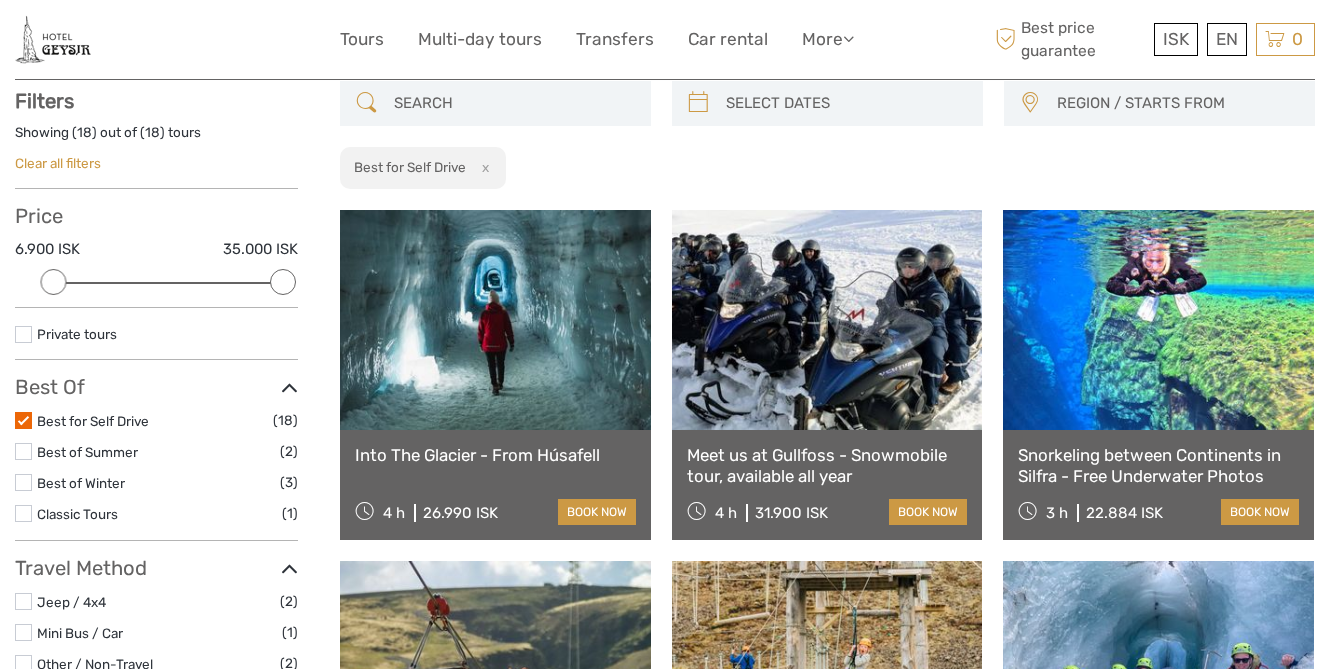 click at bounding box center (23, 451) 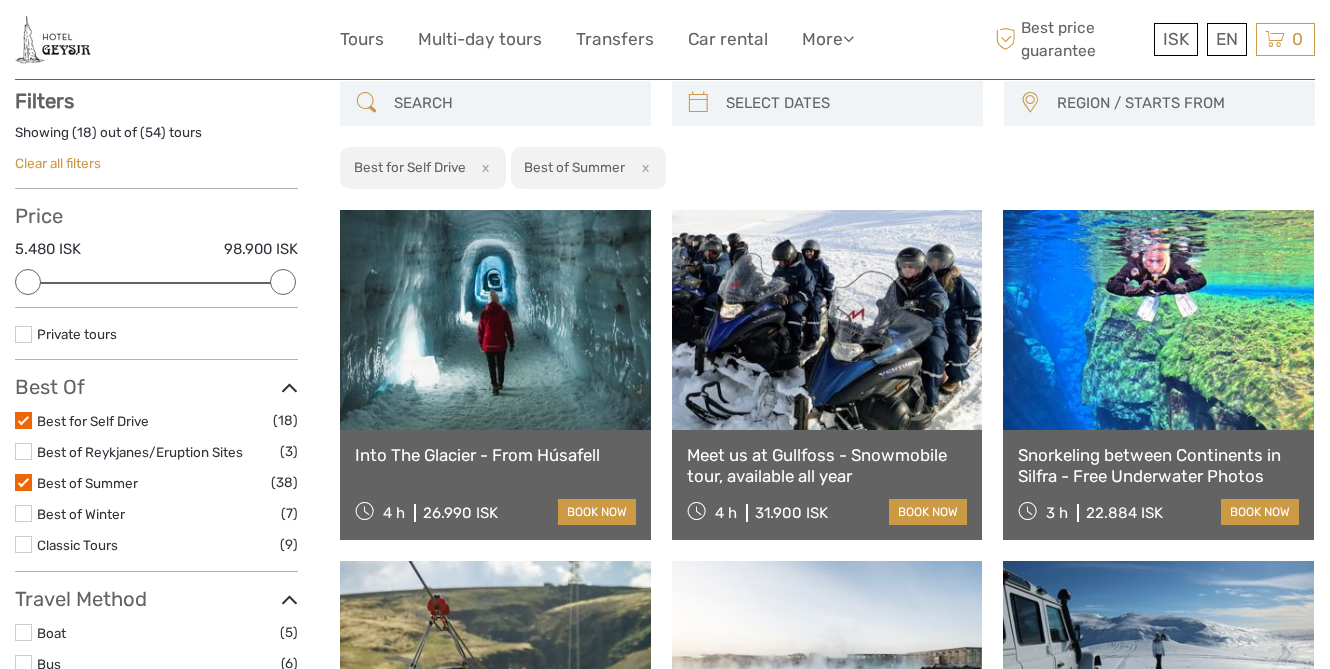 click at bounding box center (23, 420) 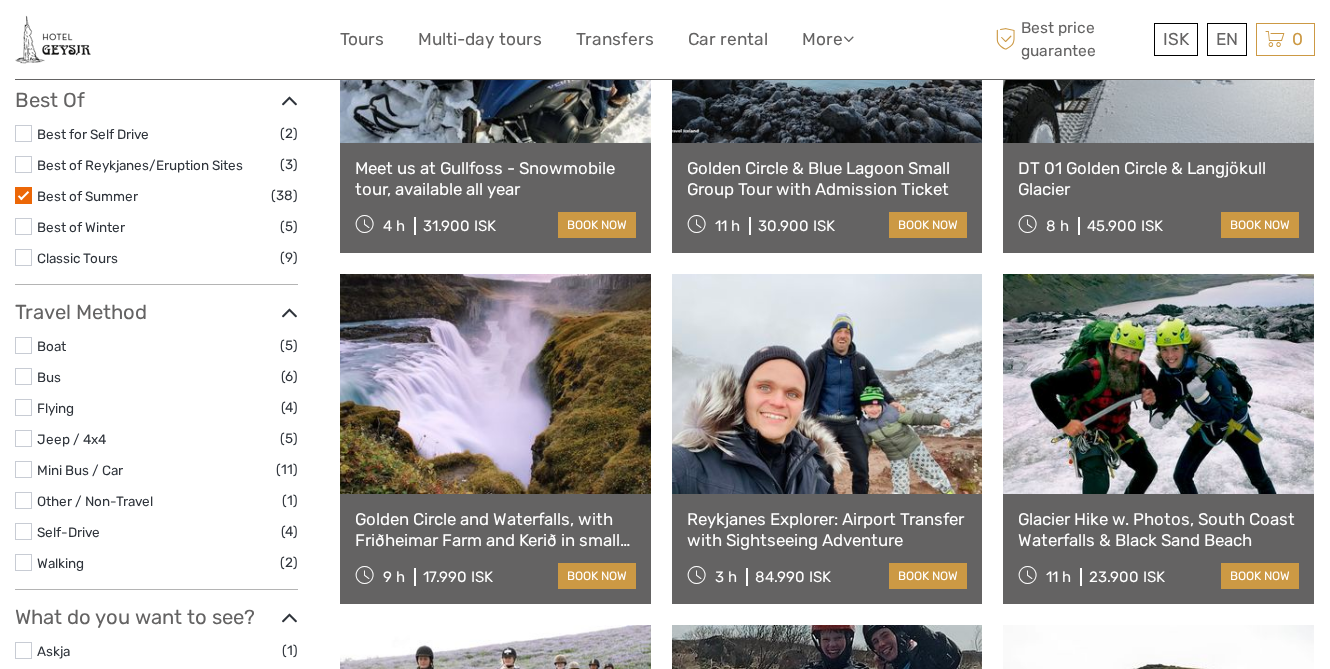 scroll, scrollTop: 441, scrollLeft: 0, axis: vertical 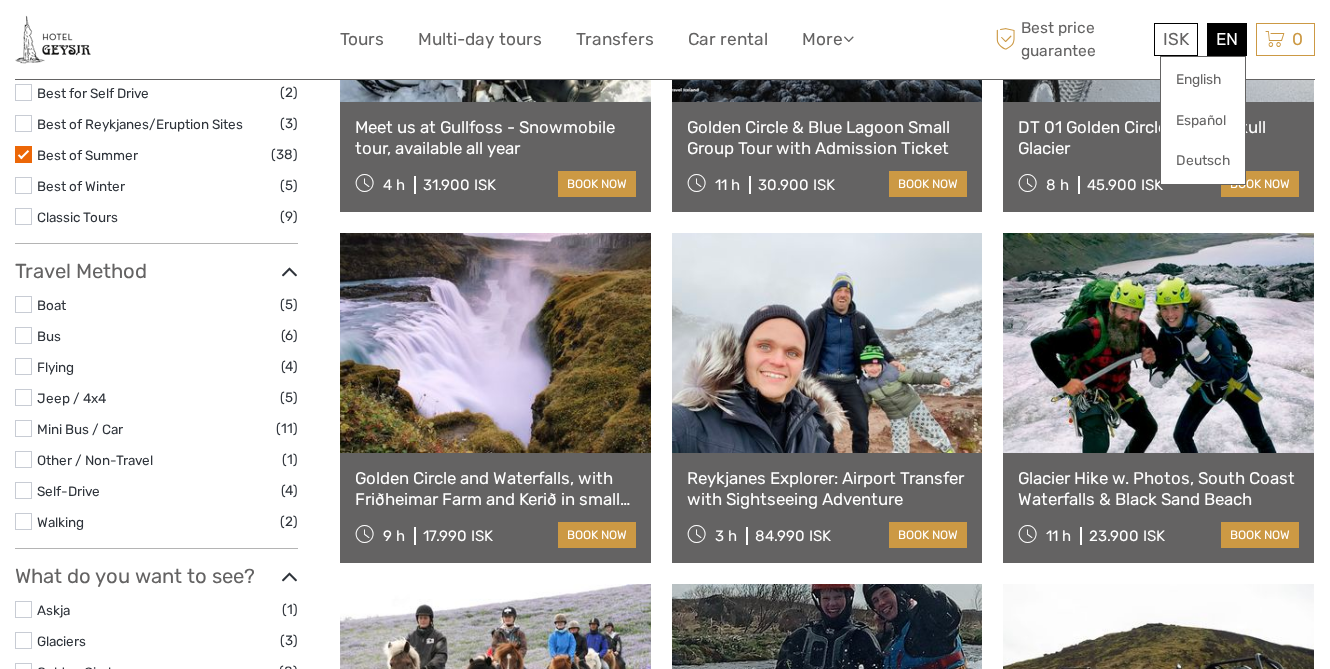 click on "EN
English
Español
Deutsch" at bounding box center [1227, 39] 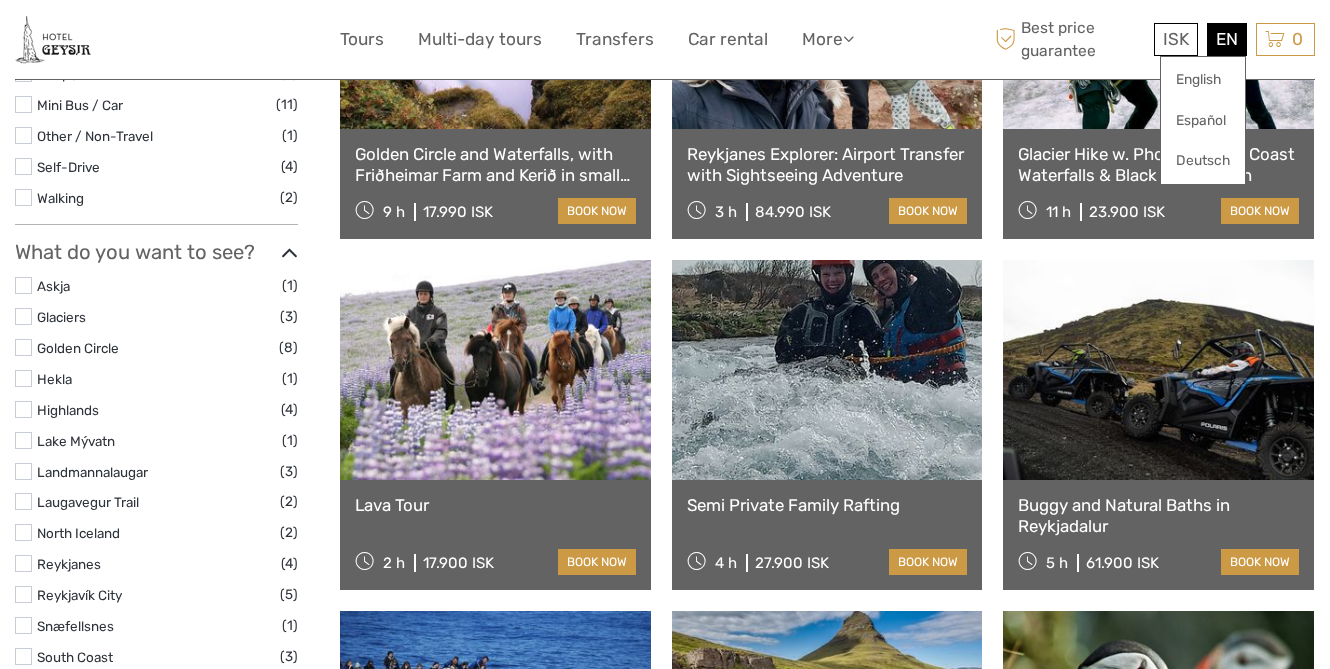 scroll, scrollTop: 772, scrollLeft: 0, axis: vertical 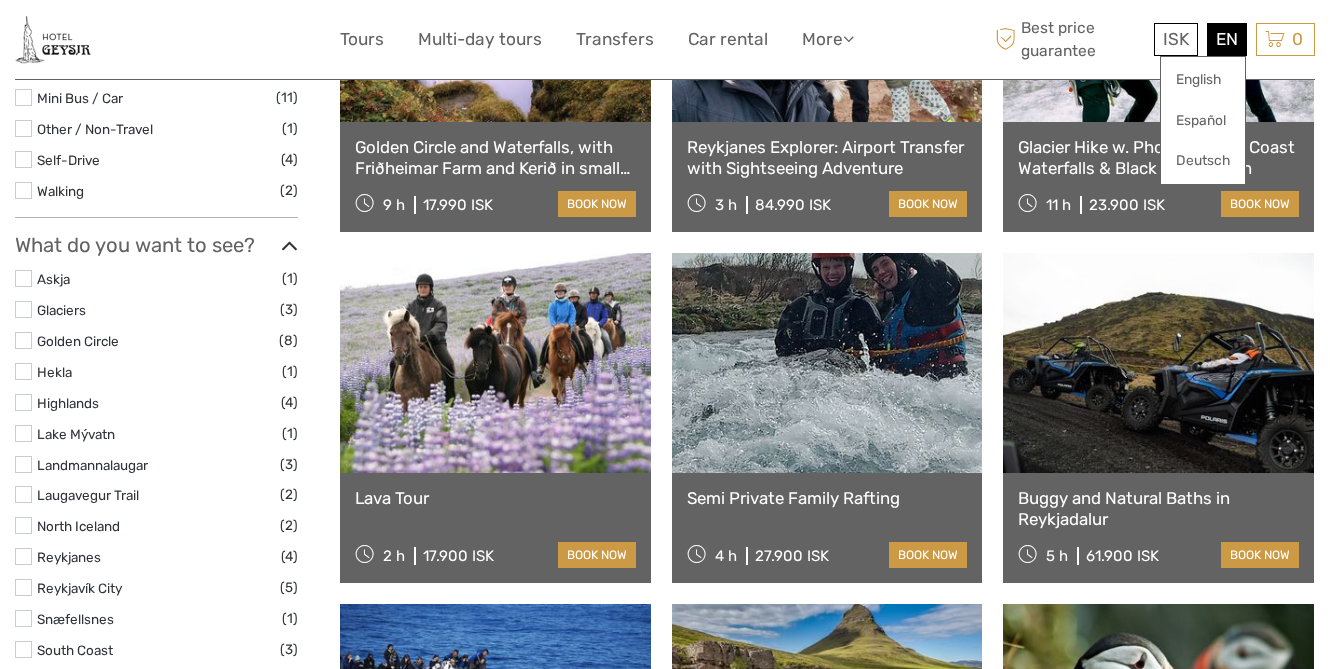 click on "Lava Tour
2 h
17.900 ISK
book now" at bounding box center (495, 528) 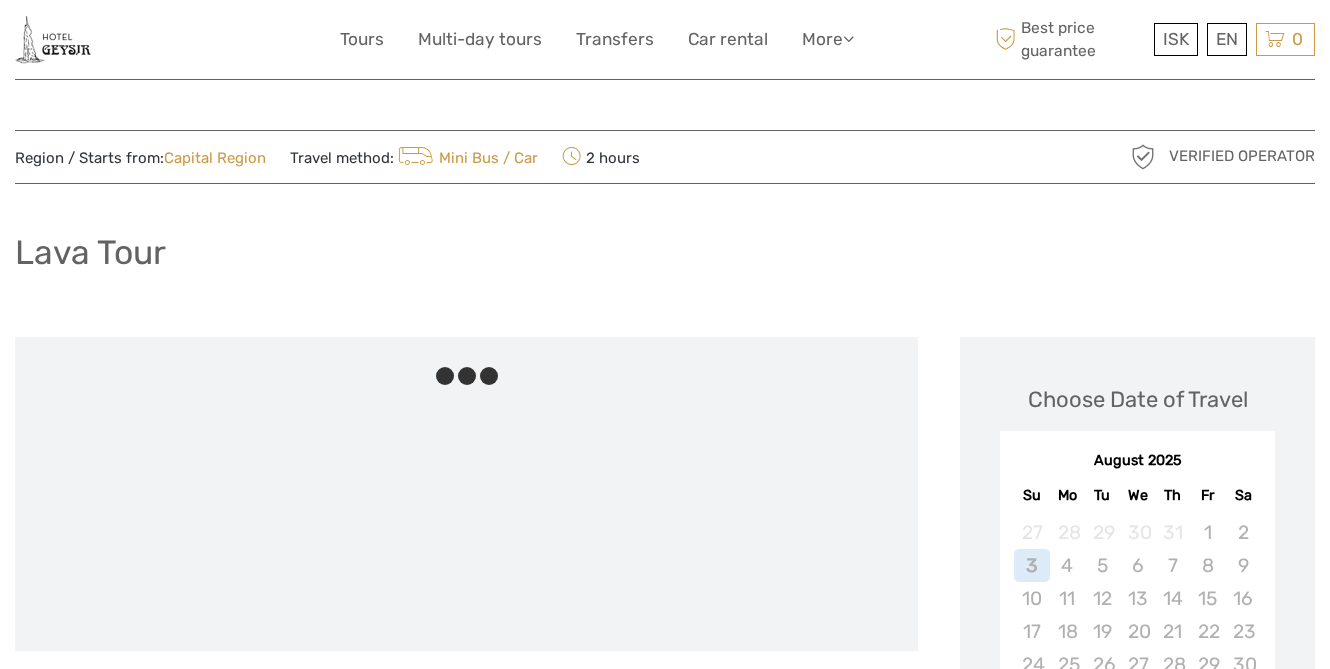 scroll, scrollTop: 0, scrollLeft: 0, axis: both 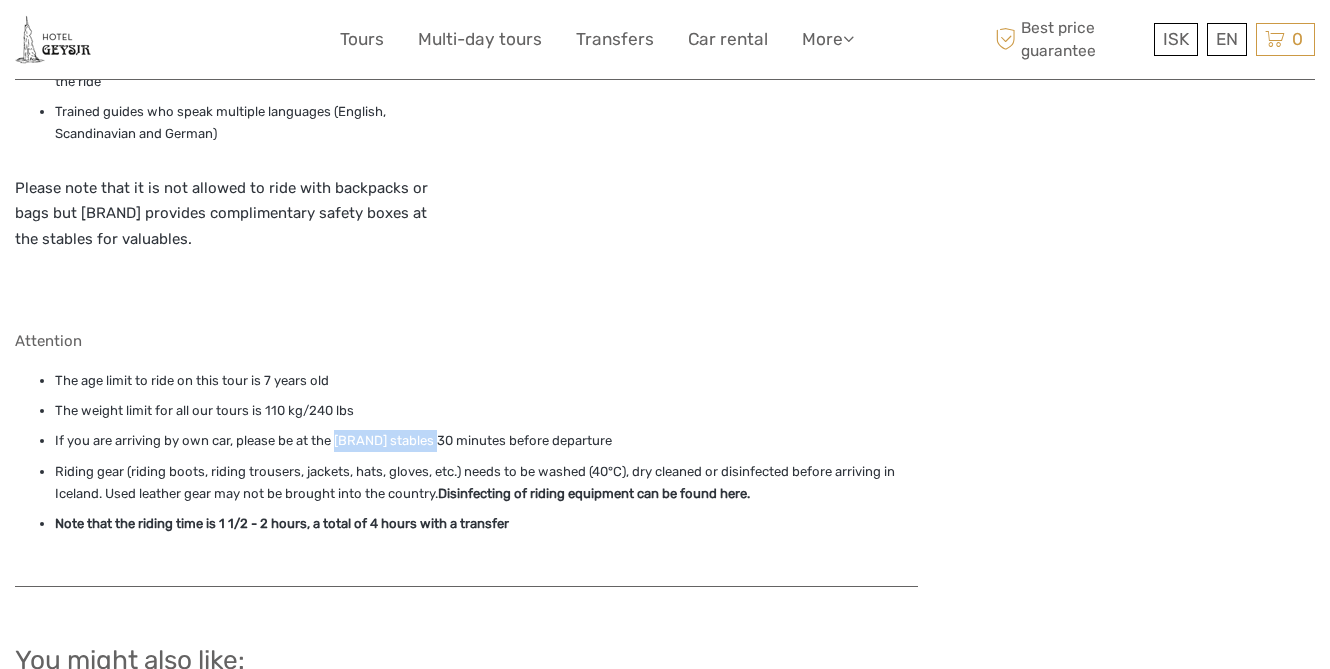 drag, startPoint x: 336, startPoint y: 442, endPoint x: 434, endPoint y: 445, distance: 98.045906 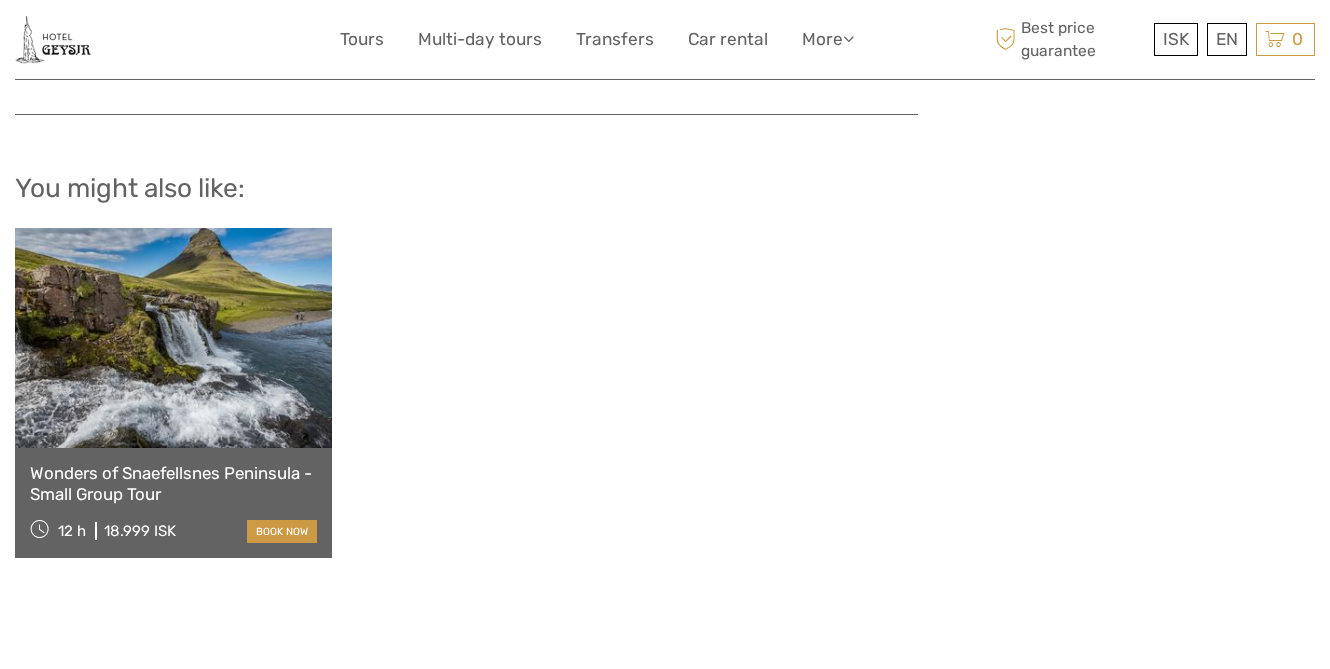 scroll, scrollTop: 2431, scrollLeft: 0, axis: vertical 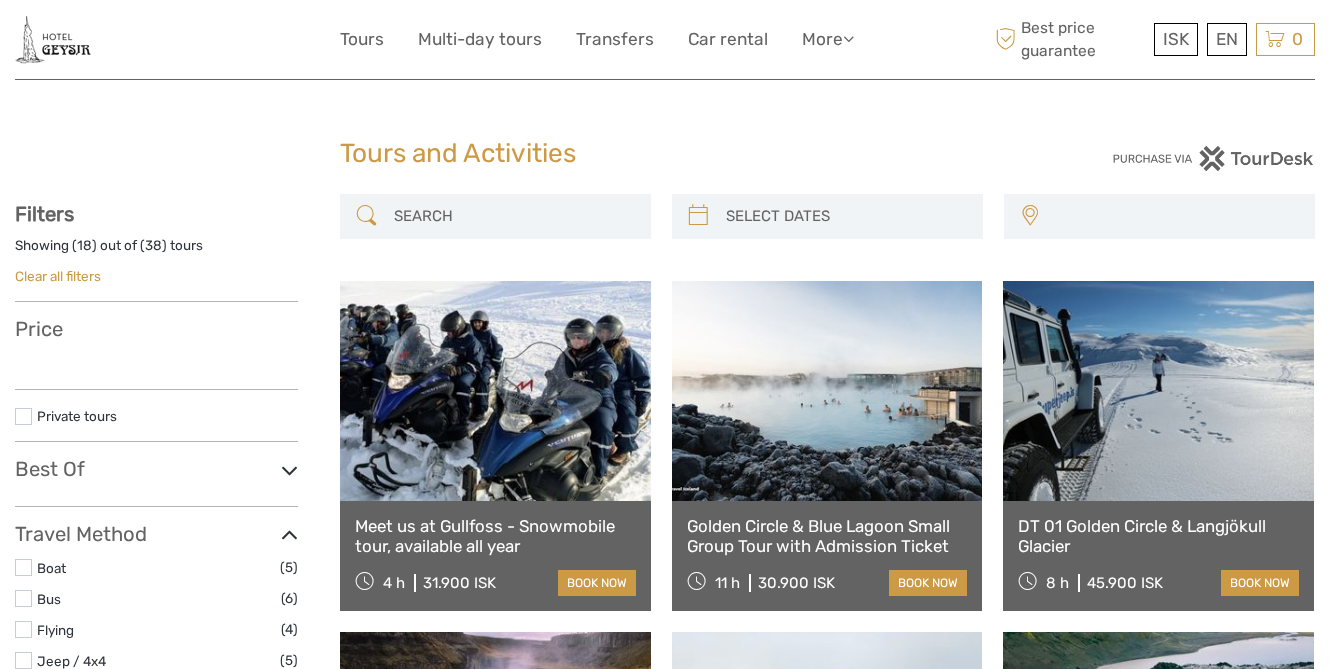select 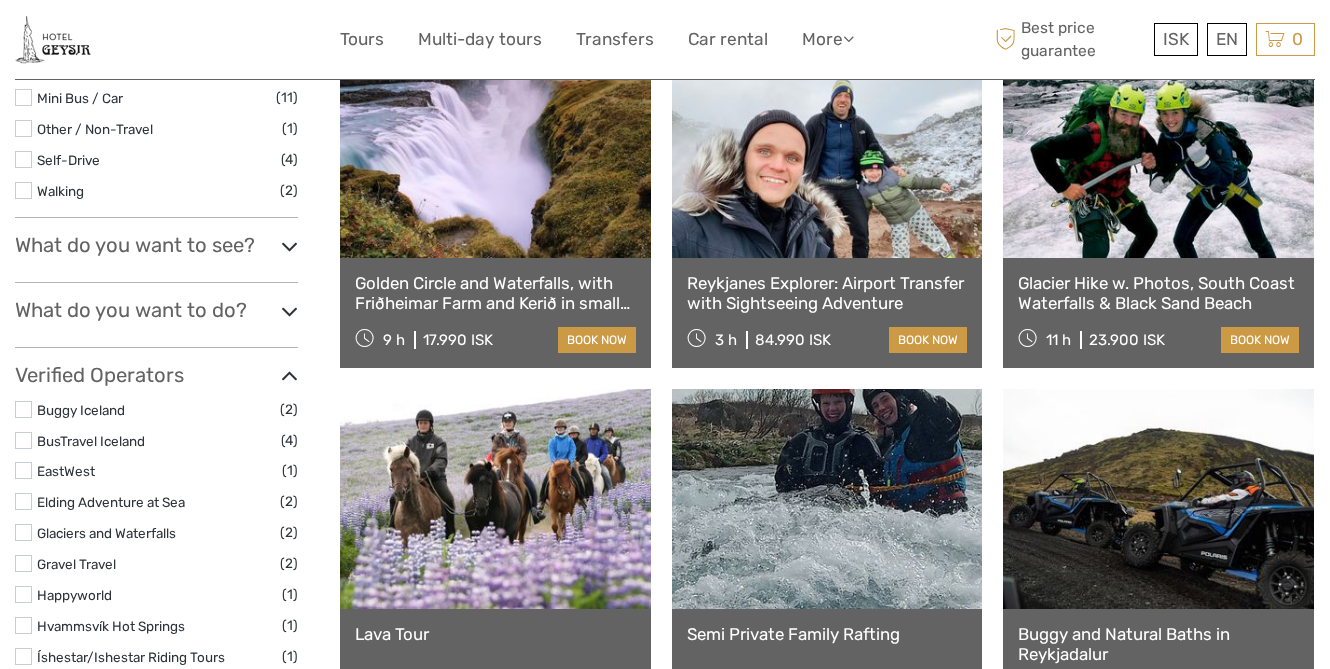 scroll, scrollTop: 626, scrollLeft: 0, axis: vertical 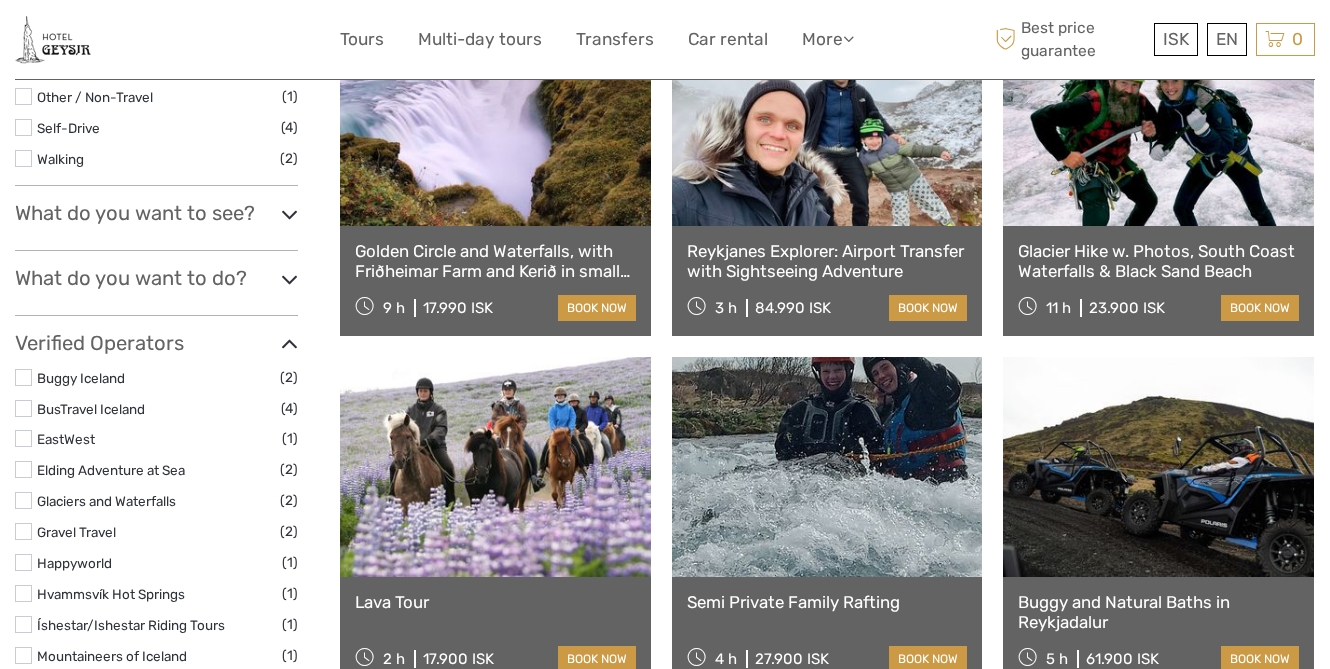 select 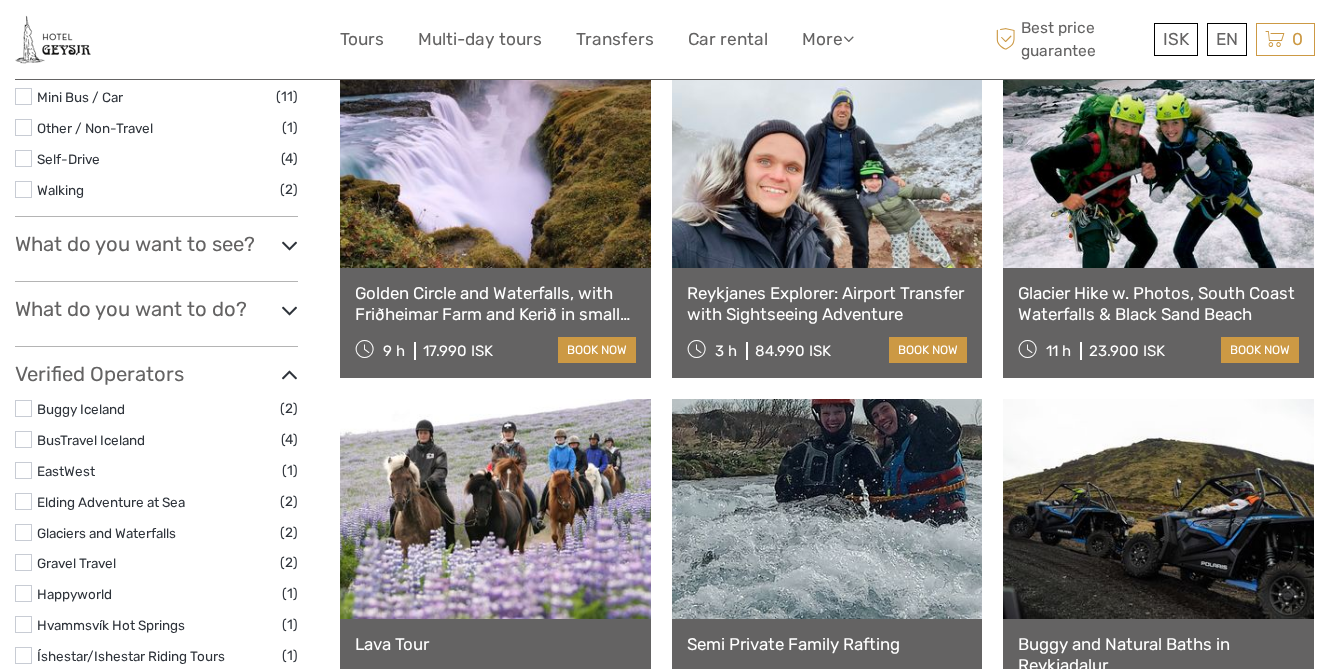 scroll, scrollTop: 0, scrollLeft: 0, axis: both 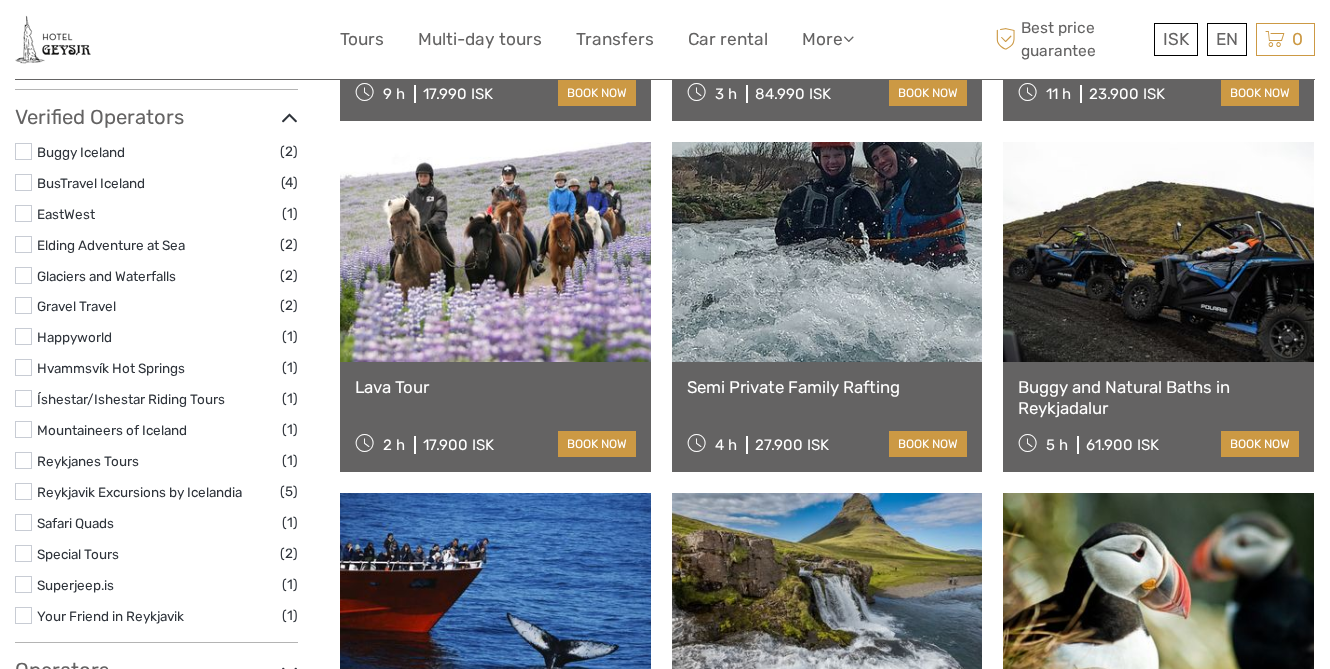 click at bounding box center (23, 367) 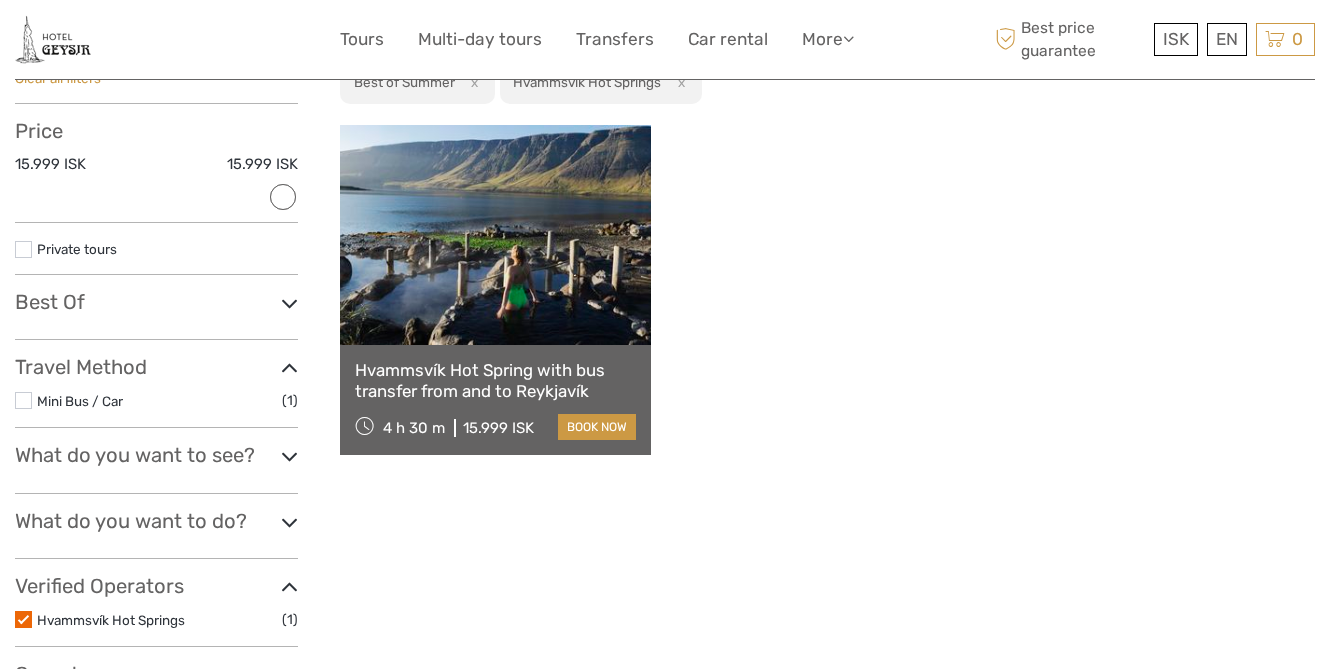 scroll, scrollTop: 235, scrollLeft: 0, axis: vertical 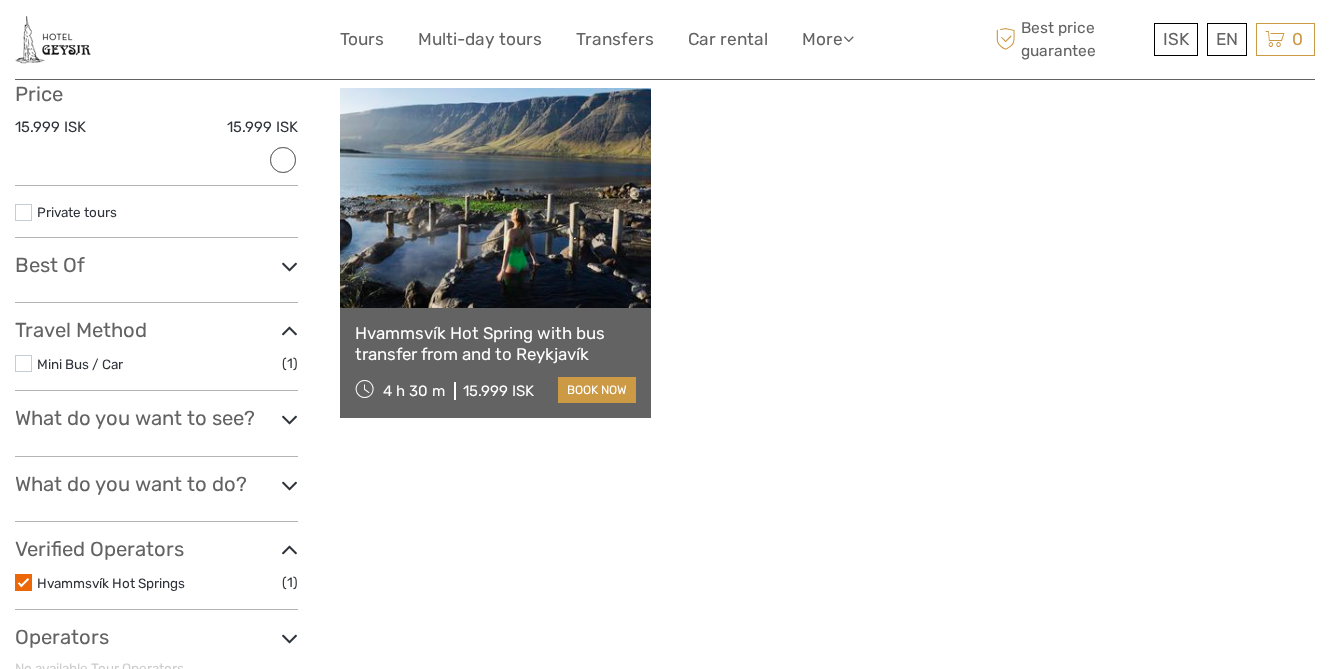 click on "Hvammsvík Hot Springs
(1)" at bounding box center [156, 582] 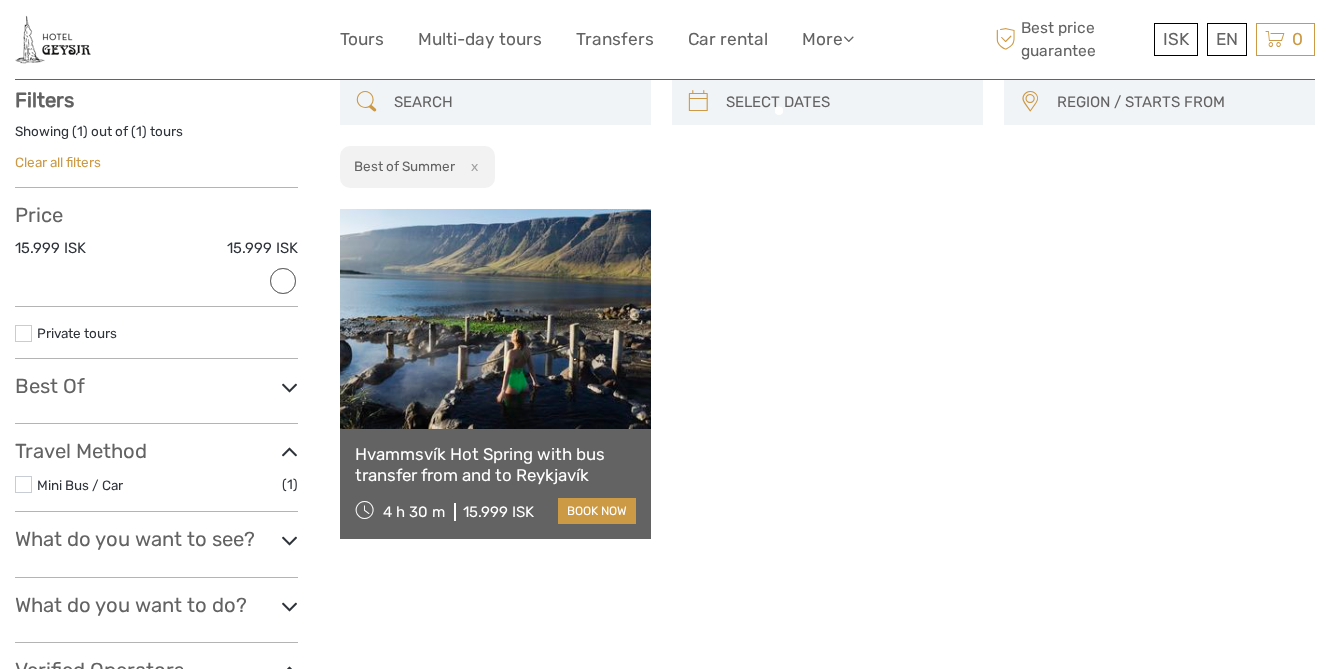 scroll, scrollTop: 113, scrollLeft: 0, axis: vertical 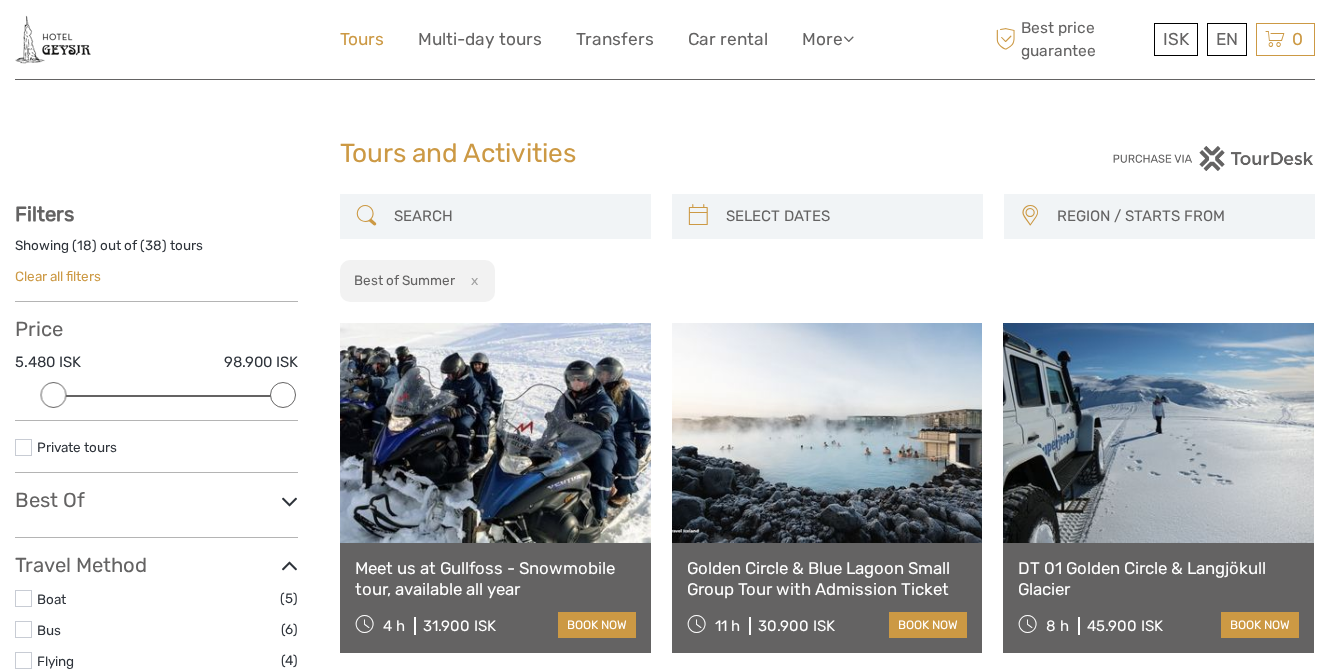 click on "Tours" at bounding box center [362, 39] 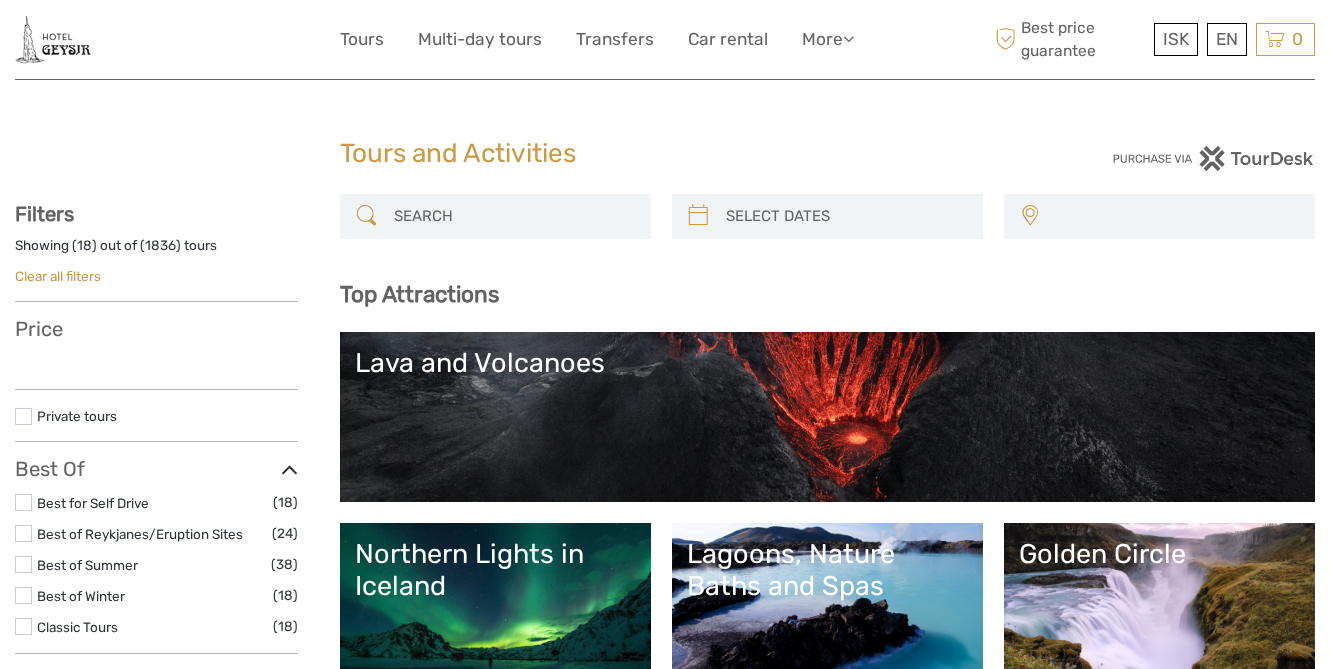 select 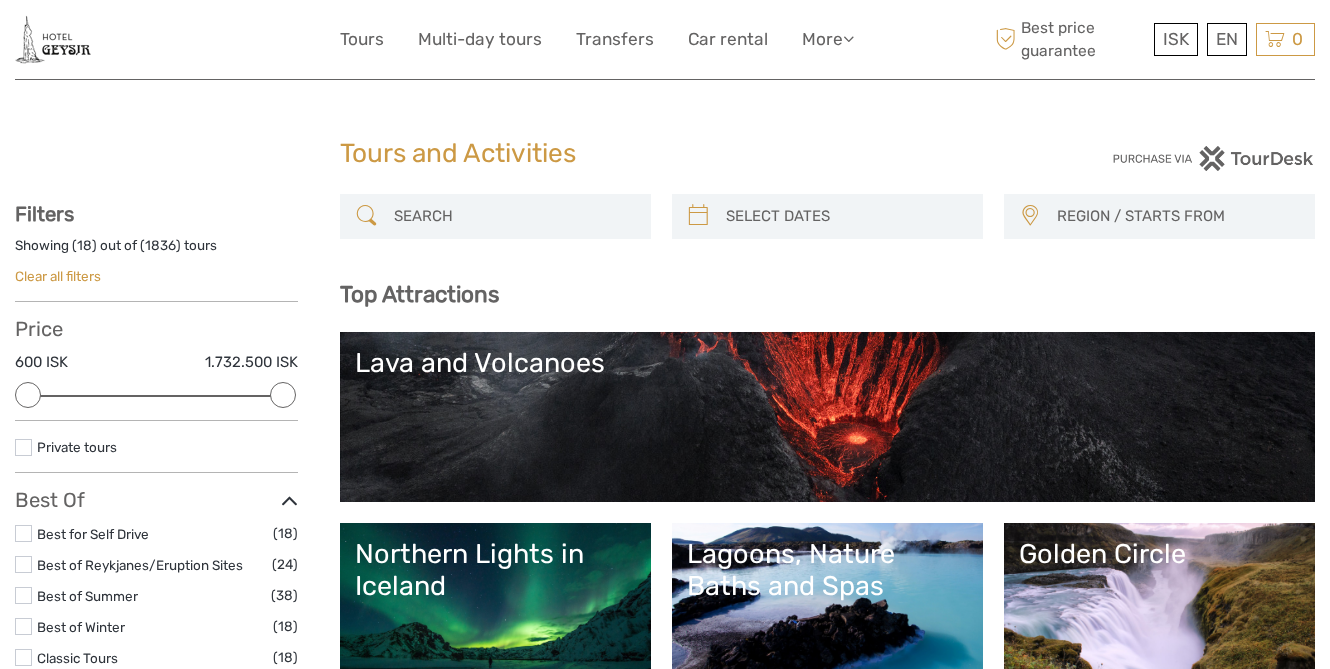 scroll, scrollTop: 0, scrollLeft: 0, axis: both 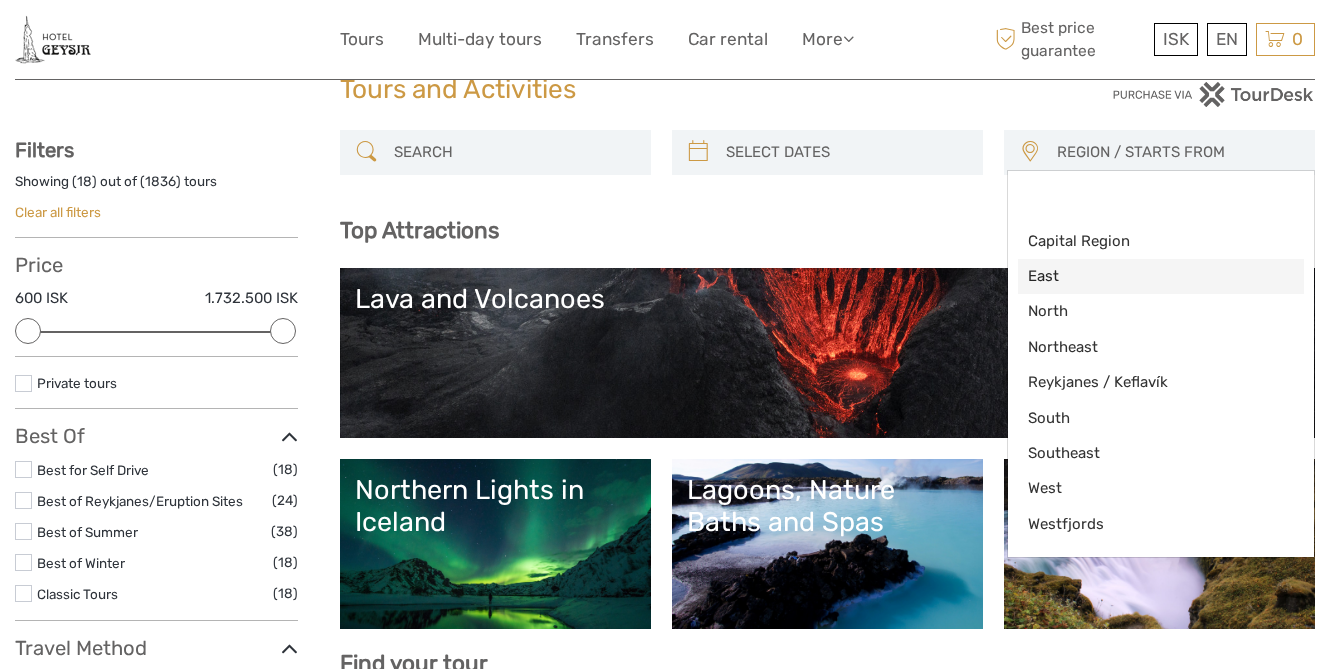 click on "East" at bounding box center [1144, 276] 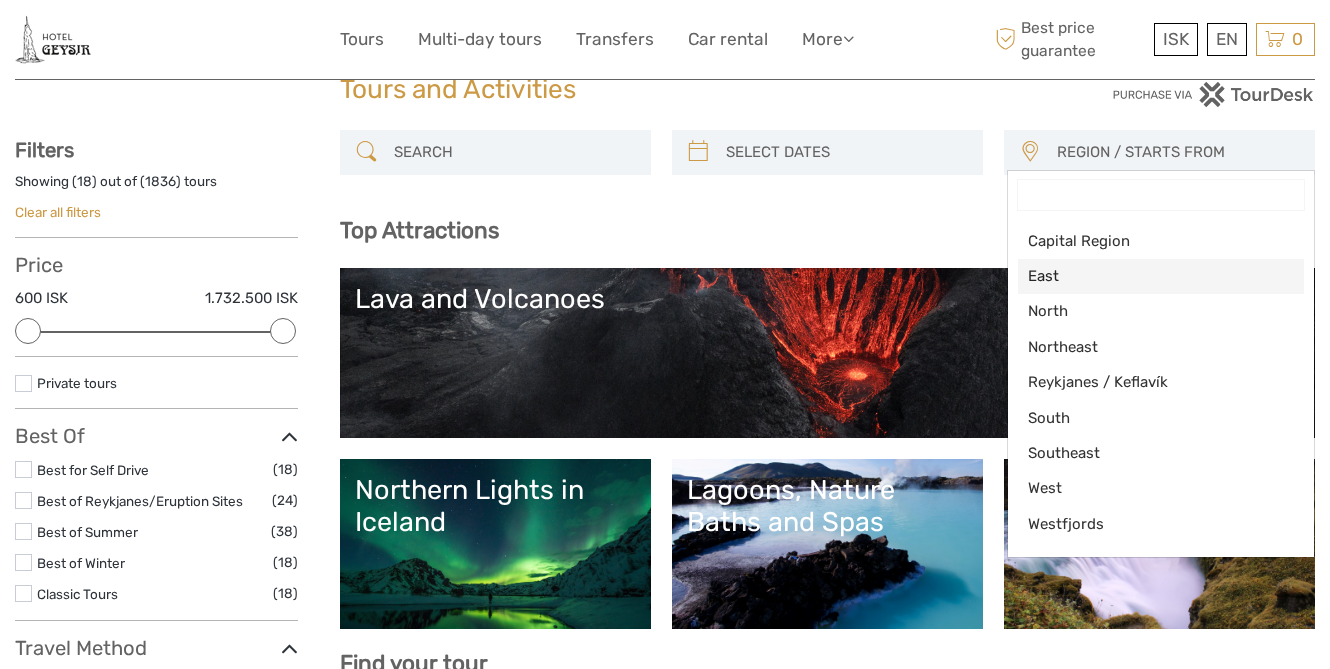 select on "East" 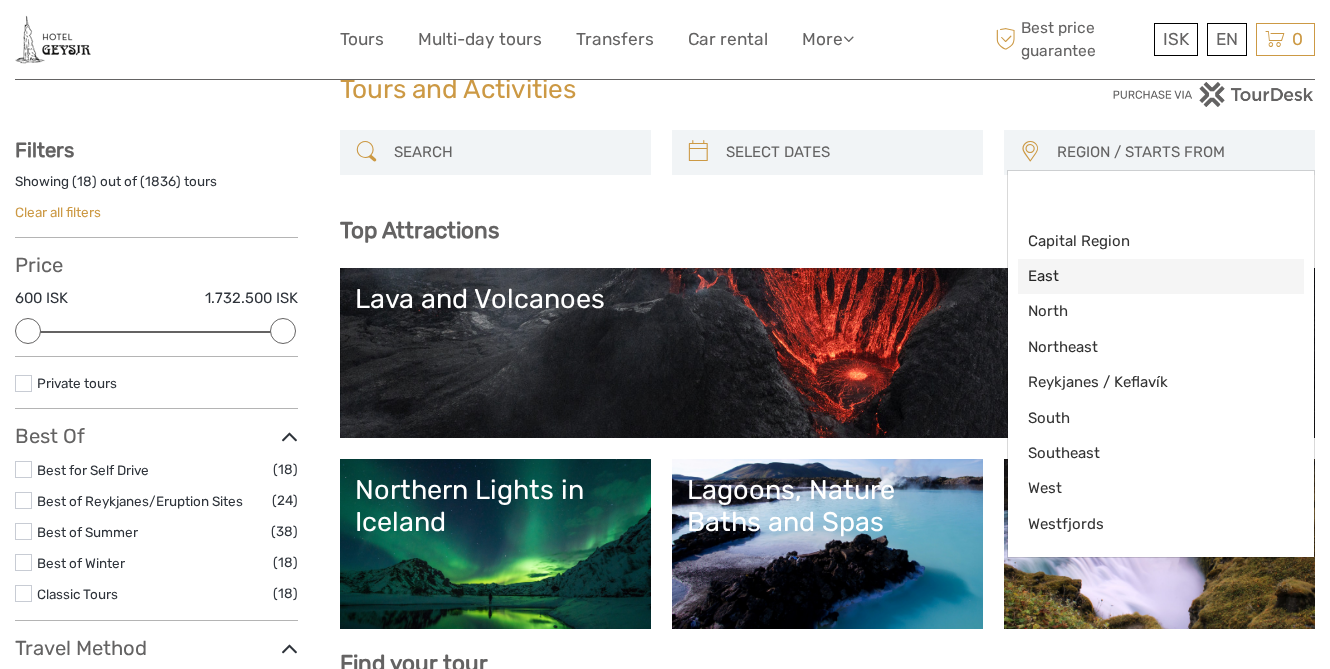 scroll, scrollTop: 5, scrollLeft: 0, axis: vertical 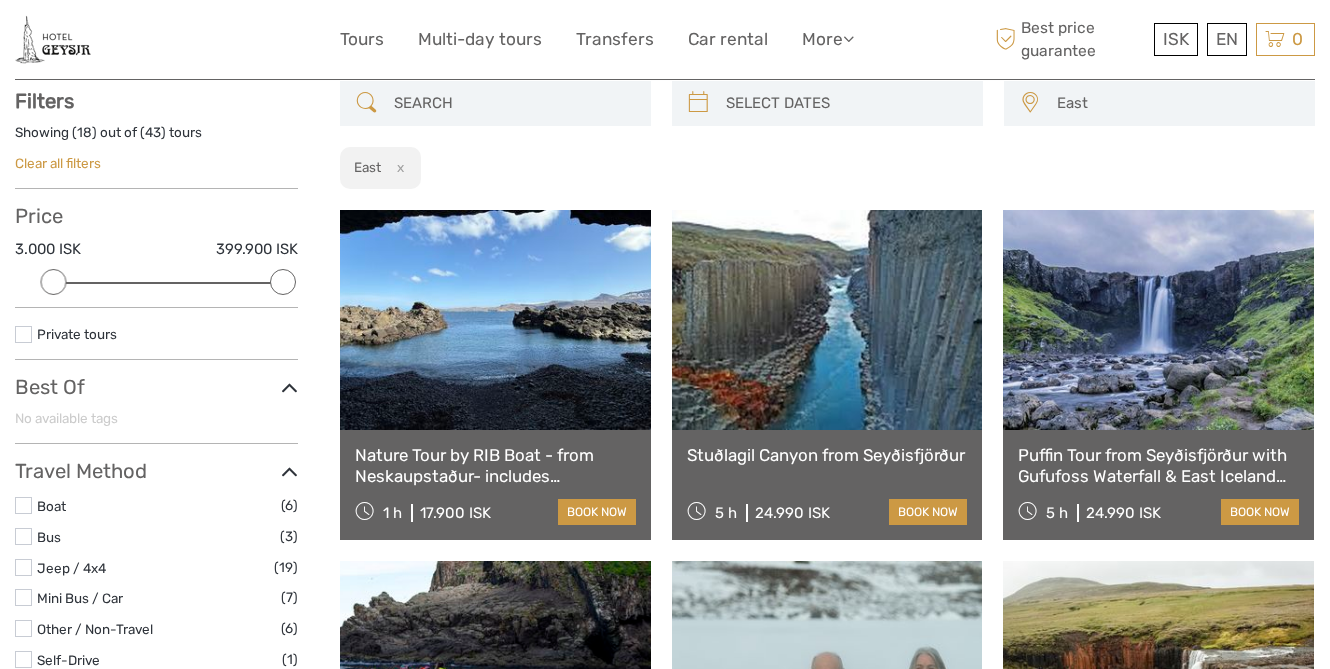 click at bounding box center [827, 320] 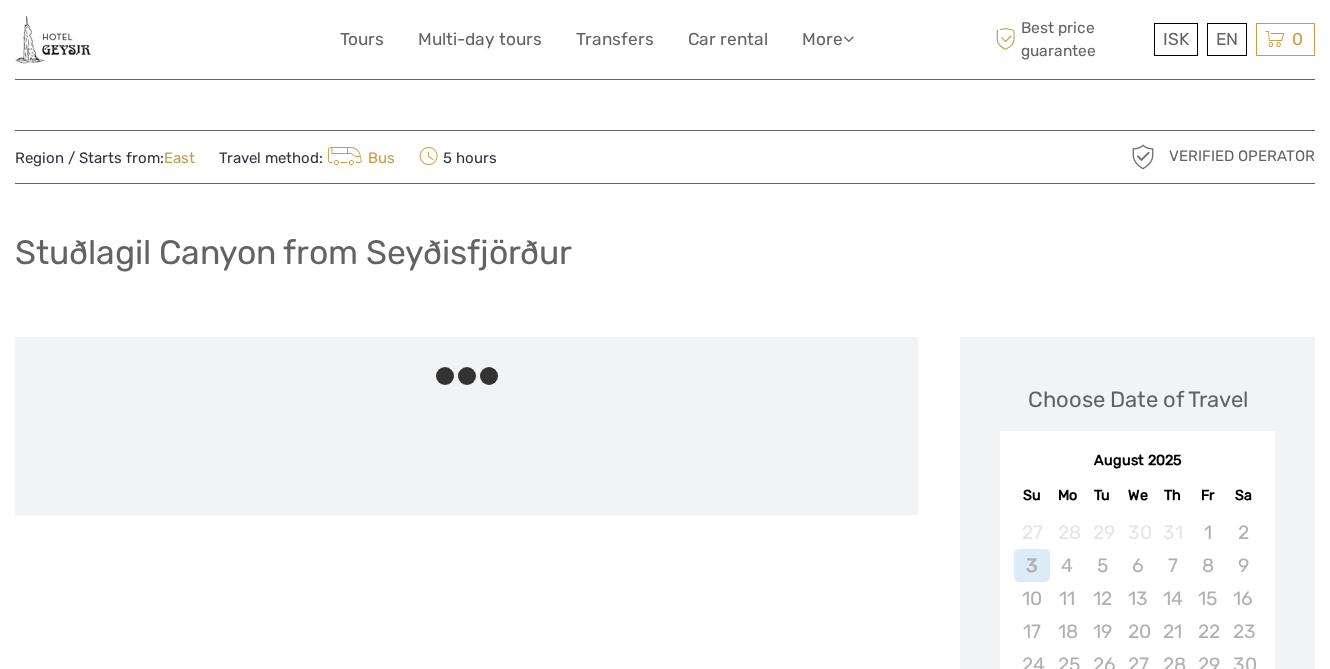scroll, scrollTop: 0, scrollLeft: 0, axis: both 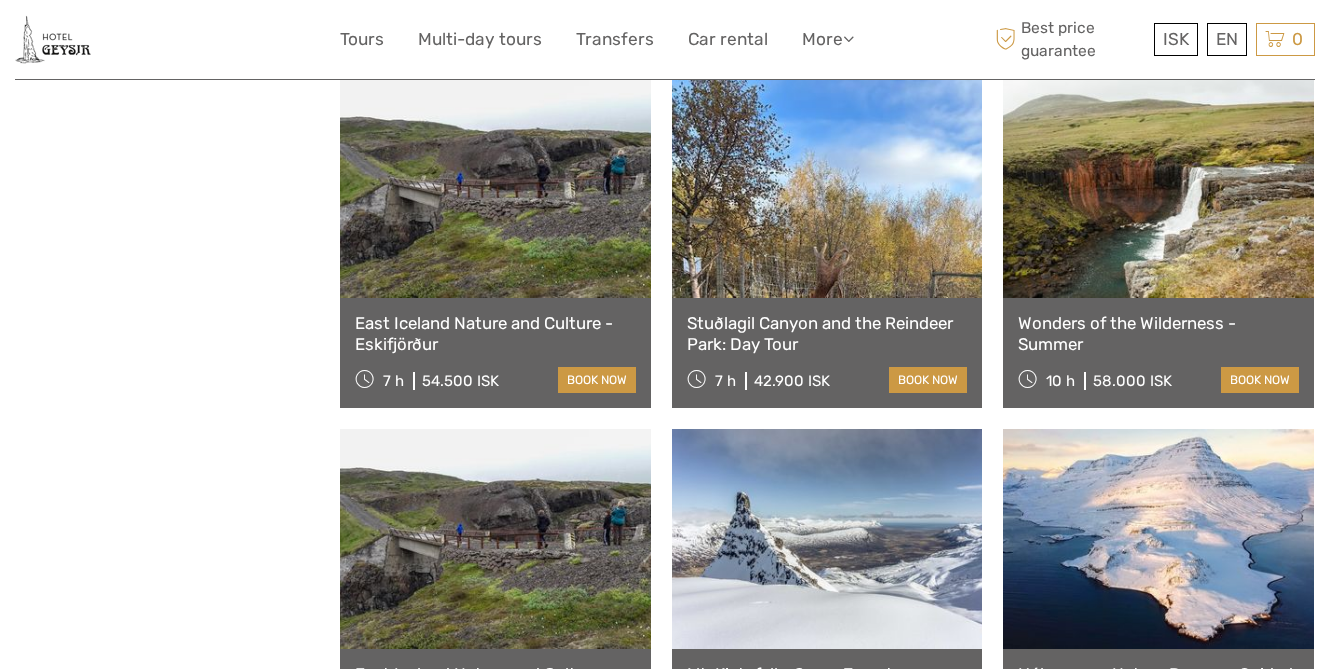 click on "Wonders of the Wilderness - Summer" at bounding box center [1158, 333] 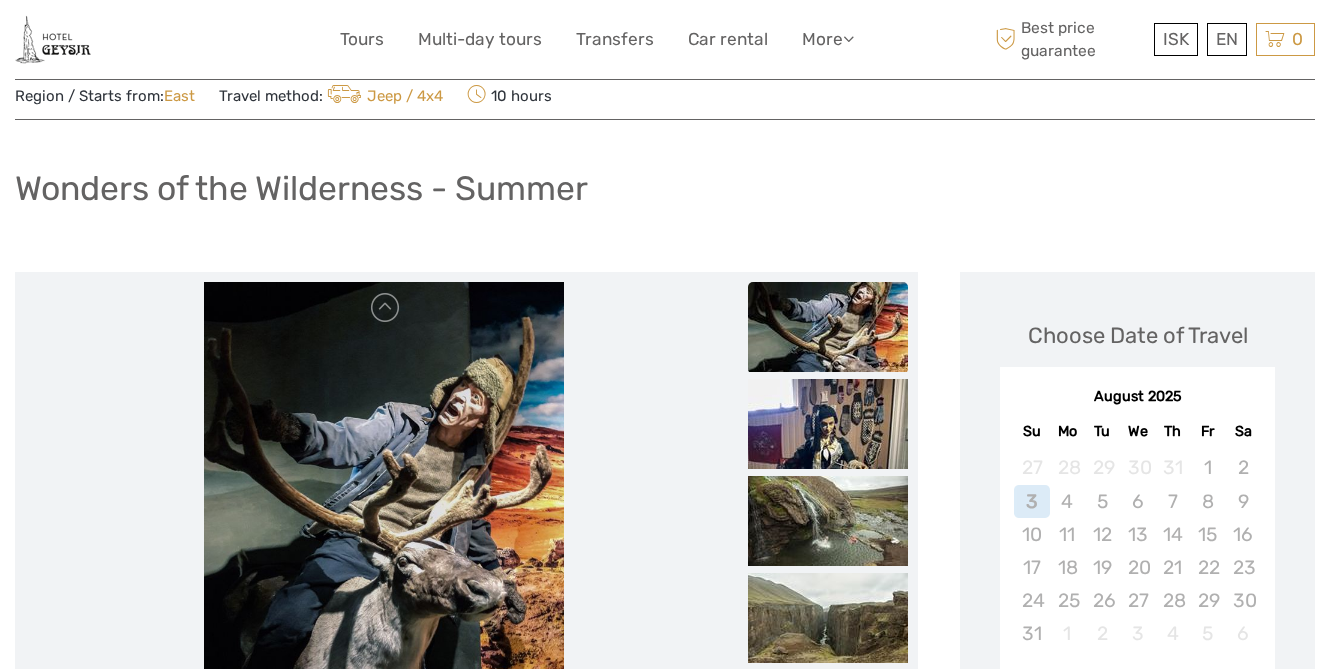 scroll, scrollTop: 128, scrollLeft: 0, axis: vertical 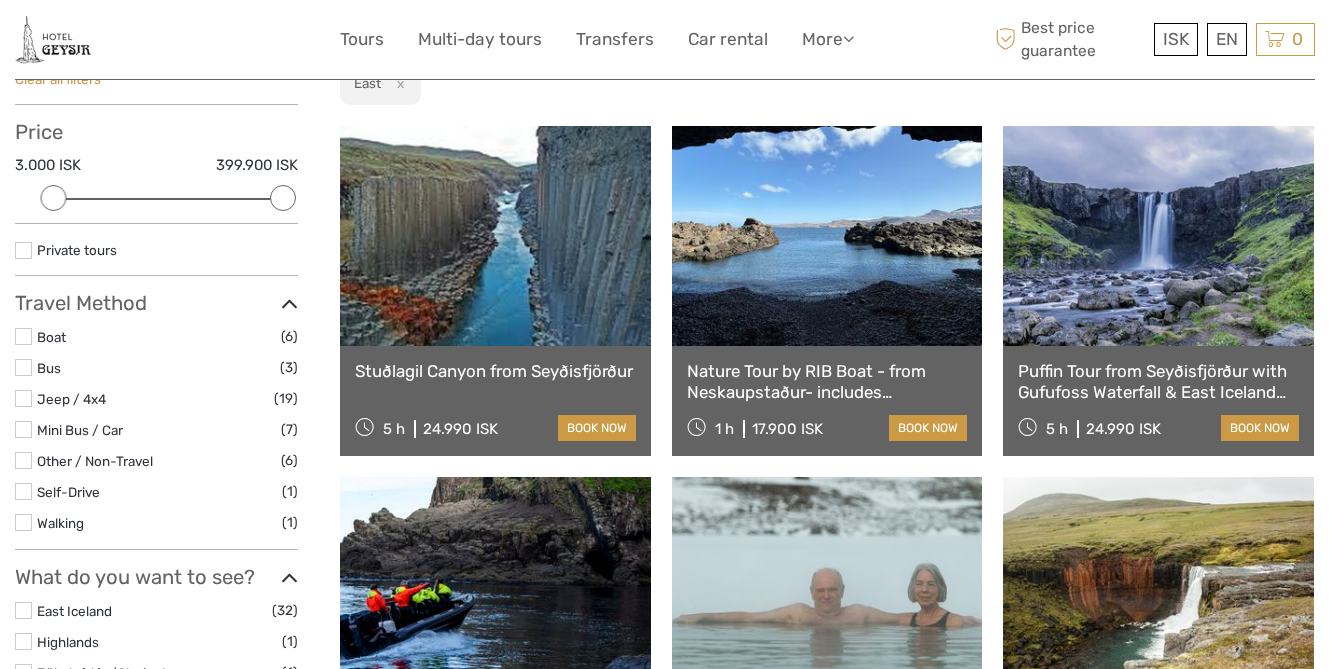 drag, startPoint x: 351, startPoint y: 377, endPoint x: 641, endPoint y: 365, distance: 290.24817 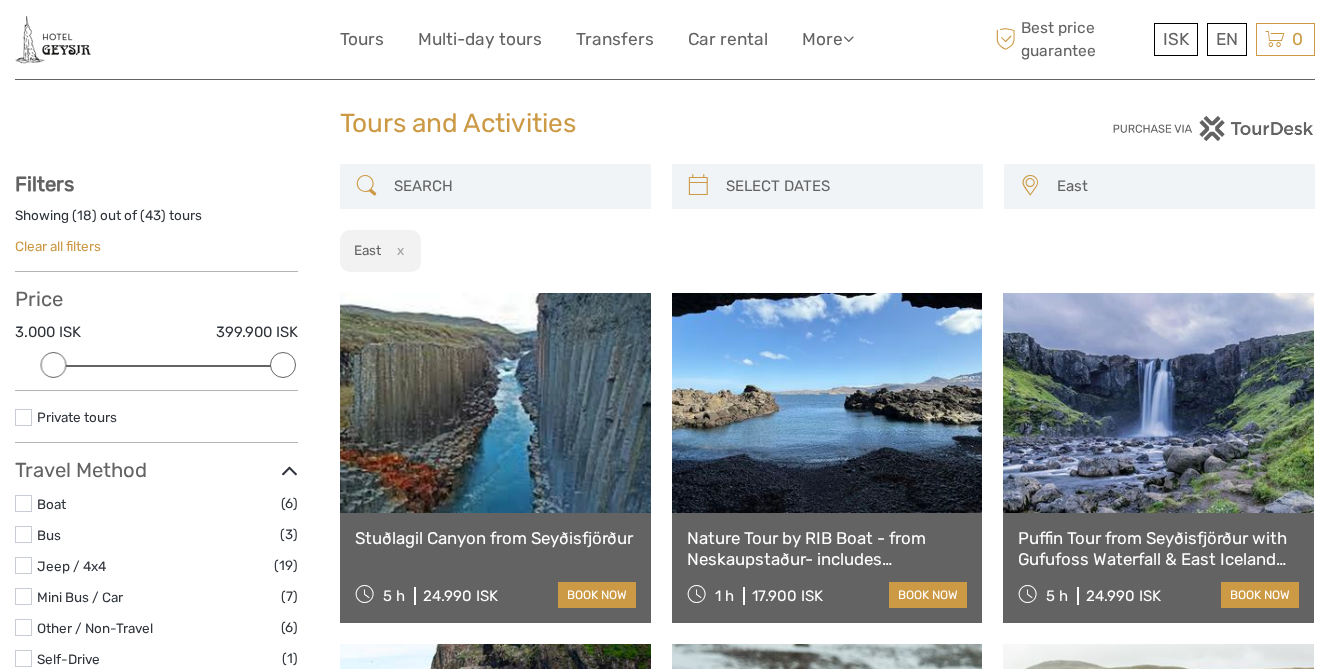scroll, scrollTop: 0, scrollLeft: 0, axis: both 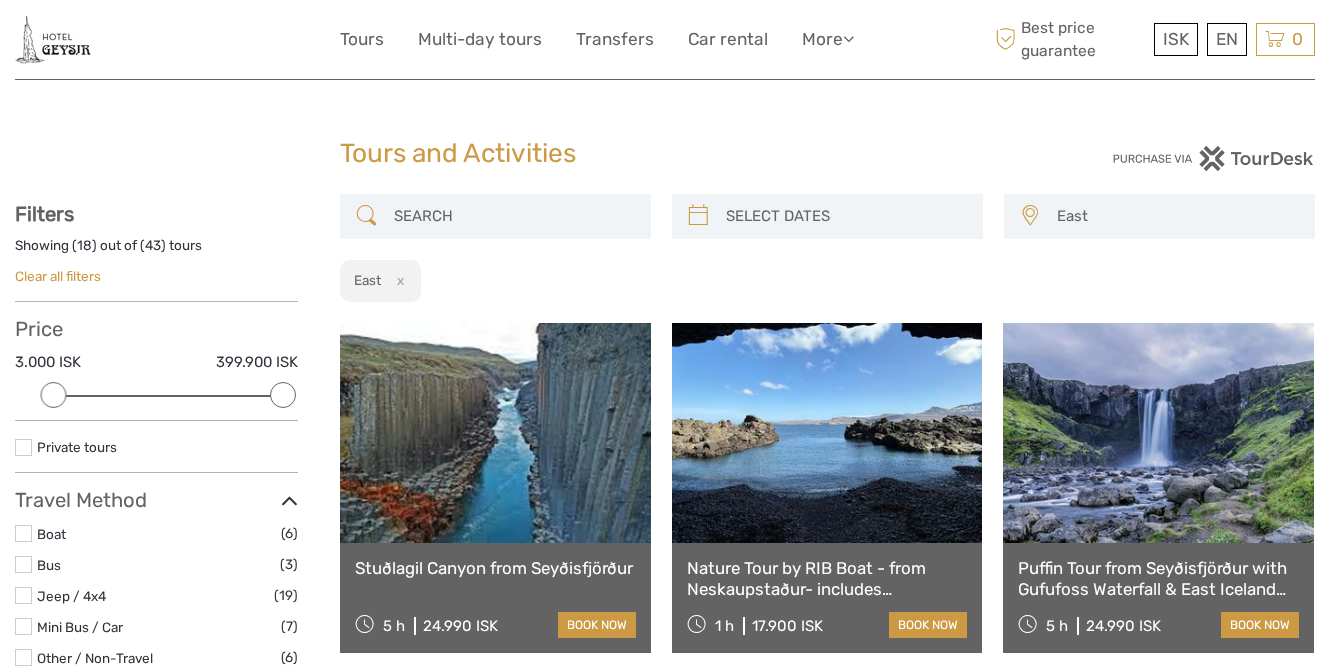 click at bounding box center (1029, 216) 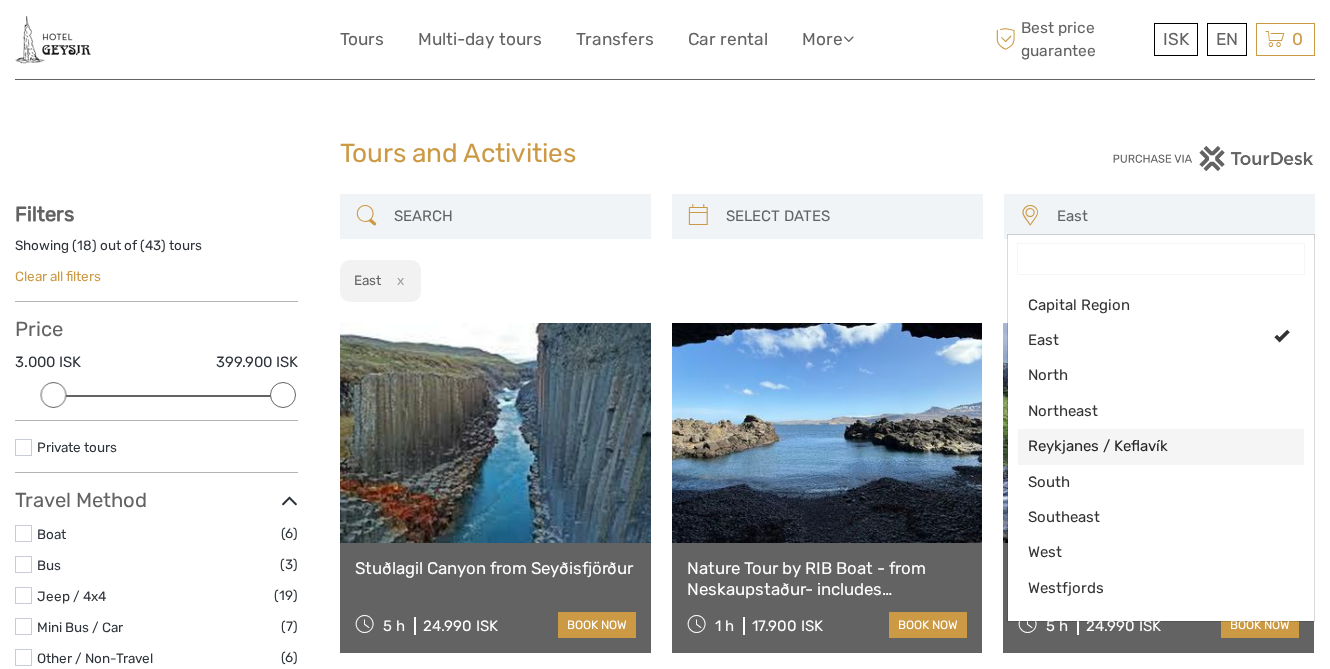 scroll, scrollTop: 31, scrollLeft: 0, axis: vertical 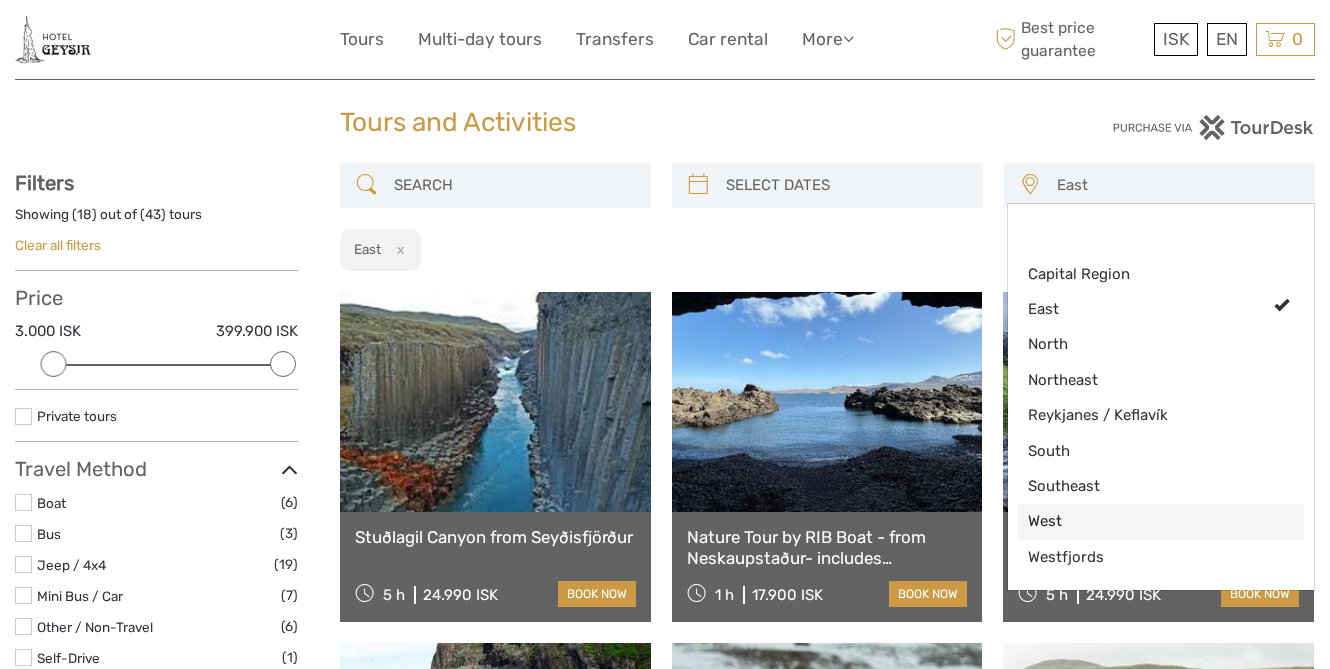 click on "West" at bounding box center [1144, 521] 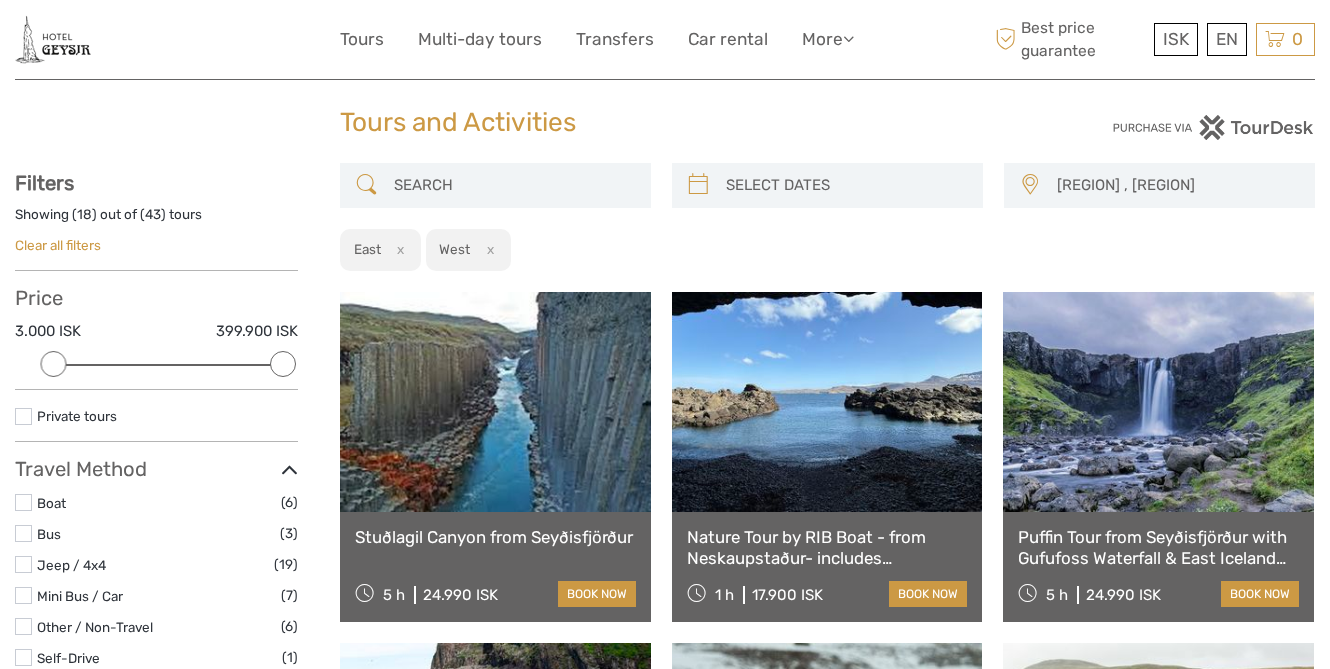 scroll, scrollTop: 84, scrollLeft: 0, axis: vertical 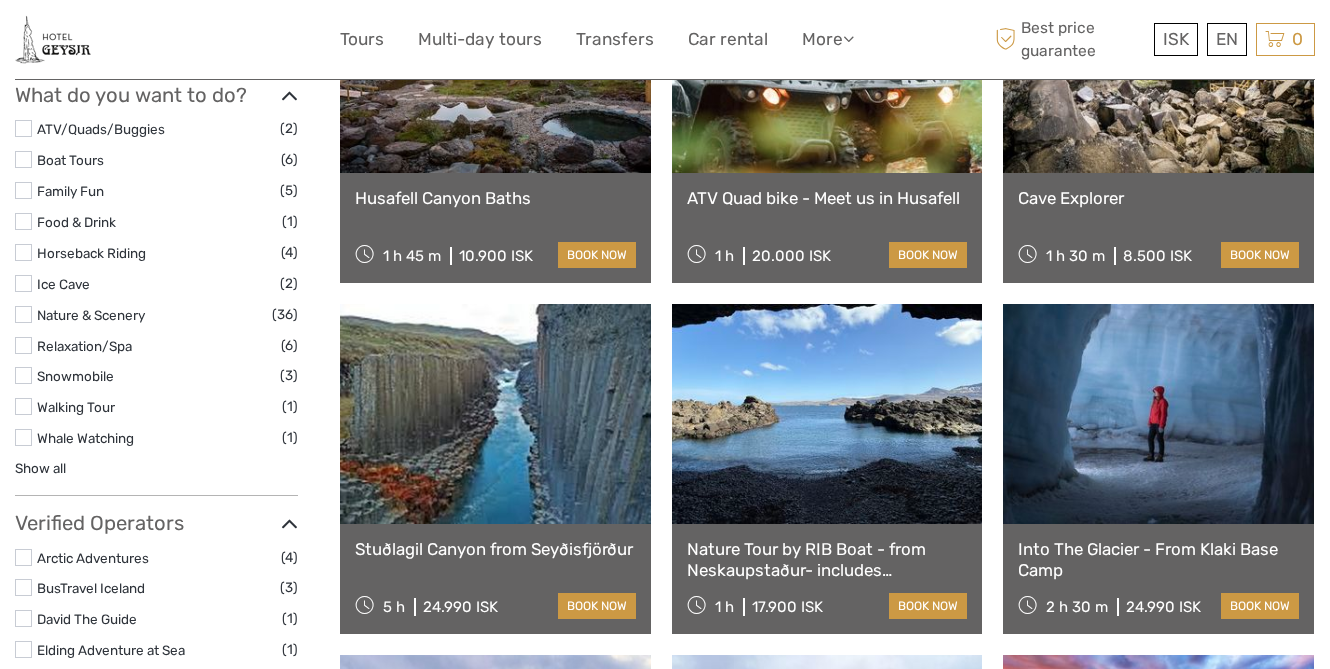 click on "Family Fun
(5)" at bounding box center (156, 190) 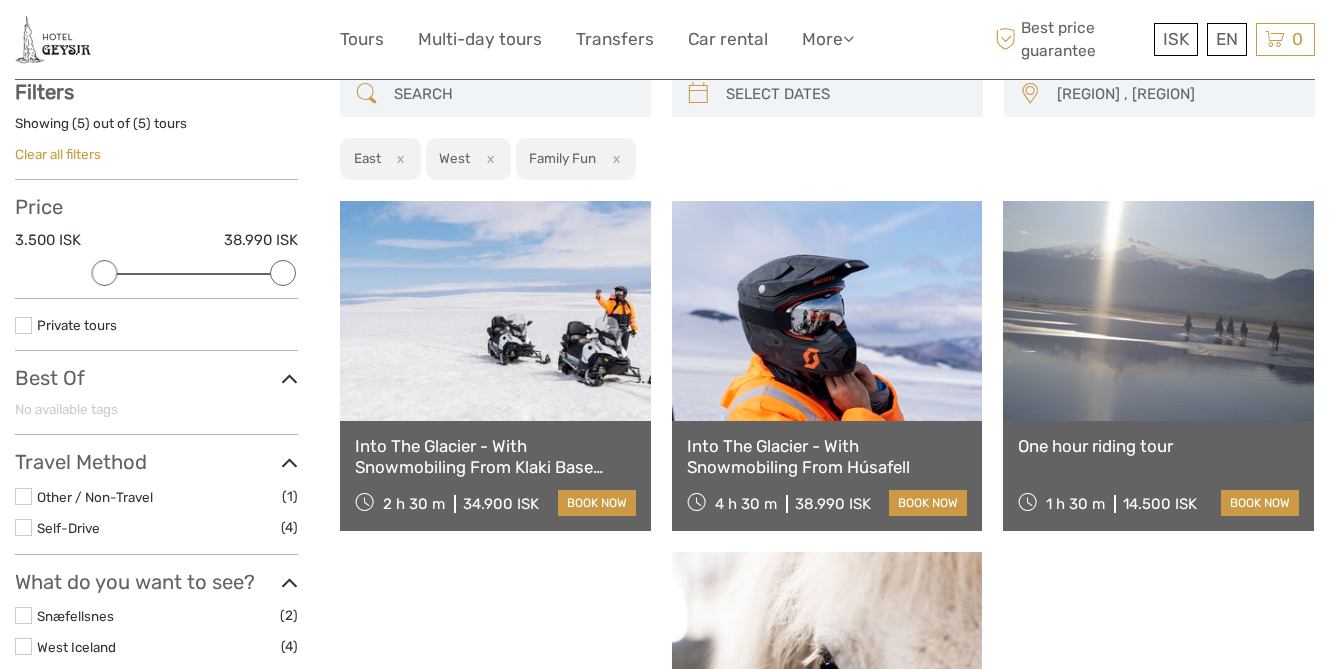 scroll, scrollTop: 113, scrollLeft: 0, axis: vertical 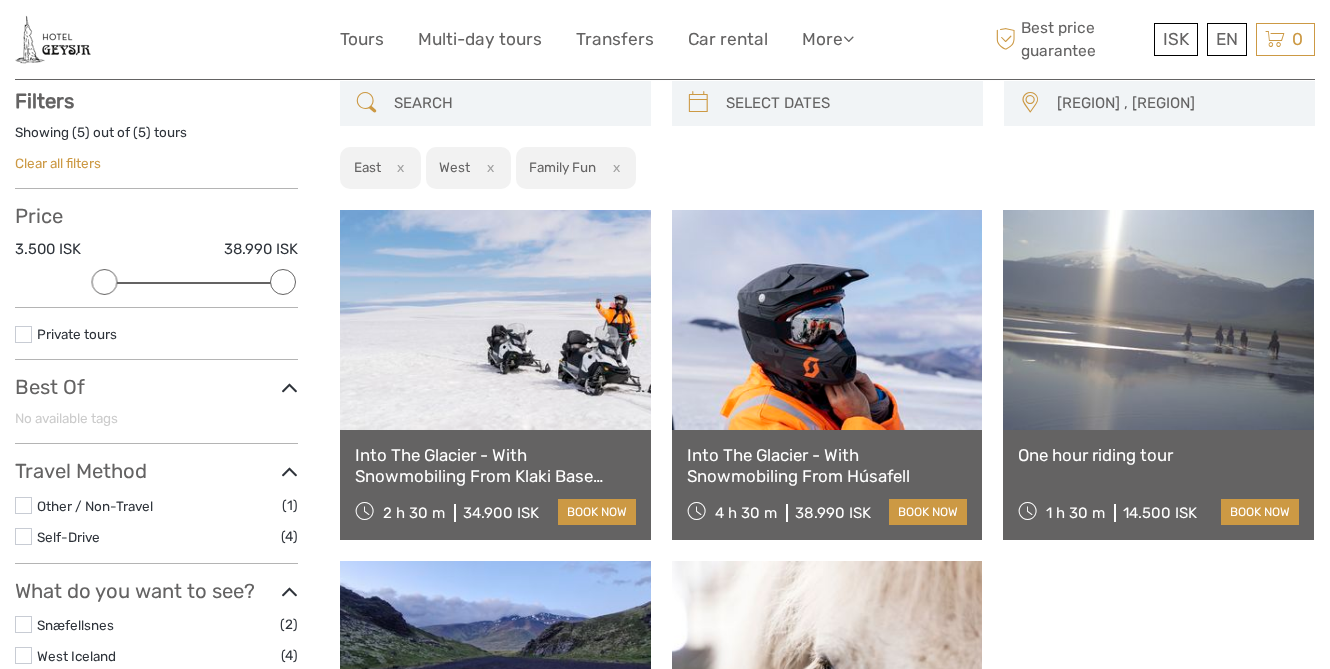 click on "East
,
West" at bounding box center [1176, 103] 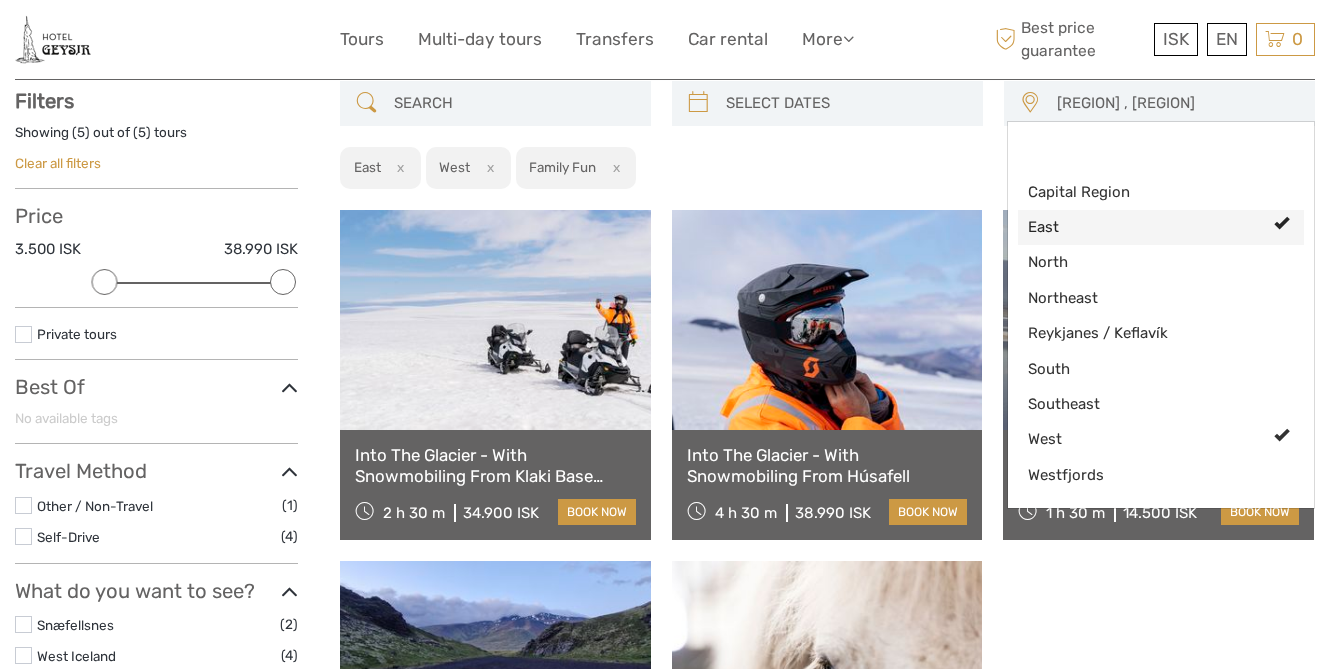 click on "East" at bounding box center [1144, 227] 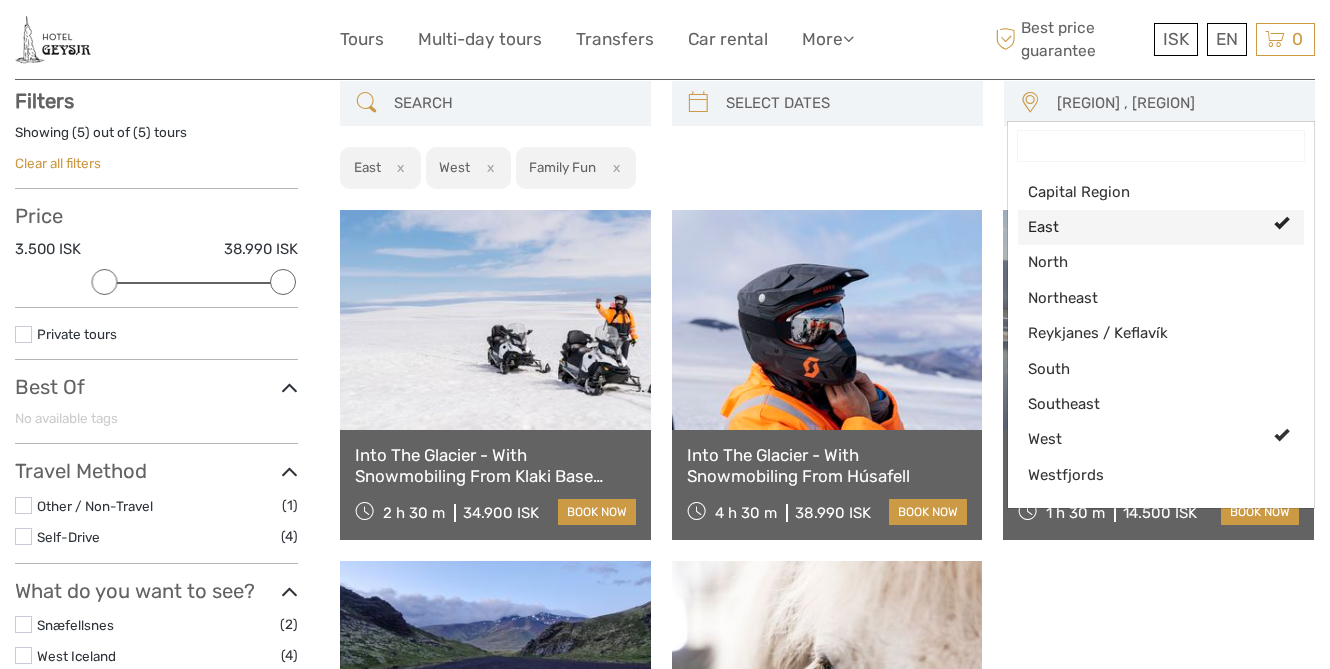 select on "West" 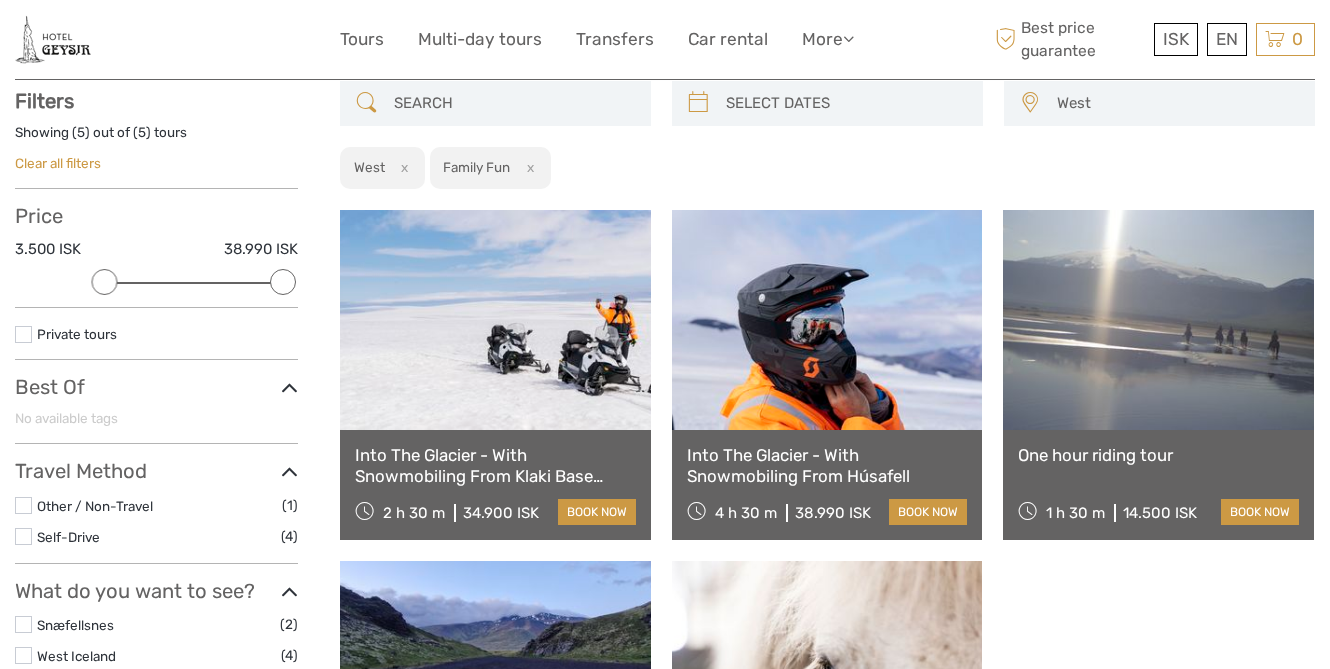 click on "West
Capital Region
East
North
Northeast
Reykjanes / Keflavík
South
Southeast
West
Westfjords
Capital Region
East
North
Northeast
Reykjanes / Keflavík
South
Southeast
West
Westfjords
West
x
Family Fun
x" at bounding box center [827, 135] 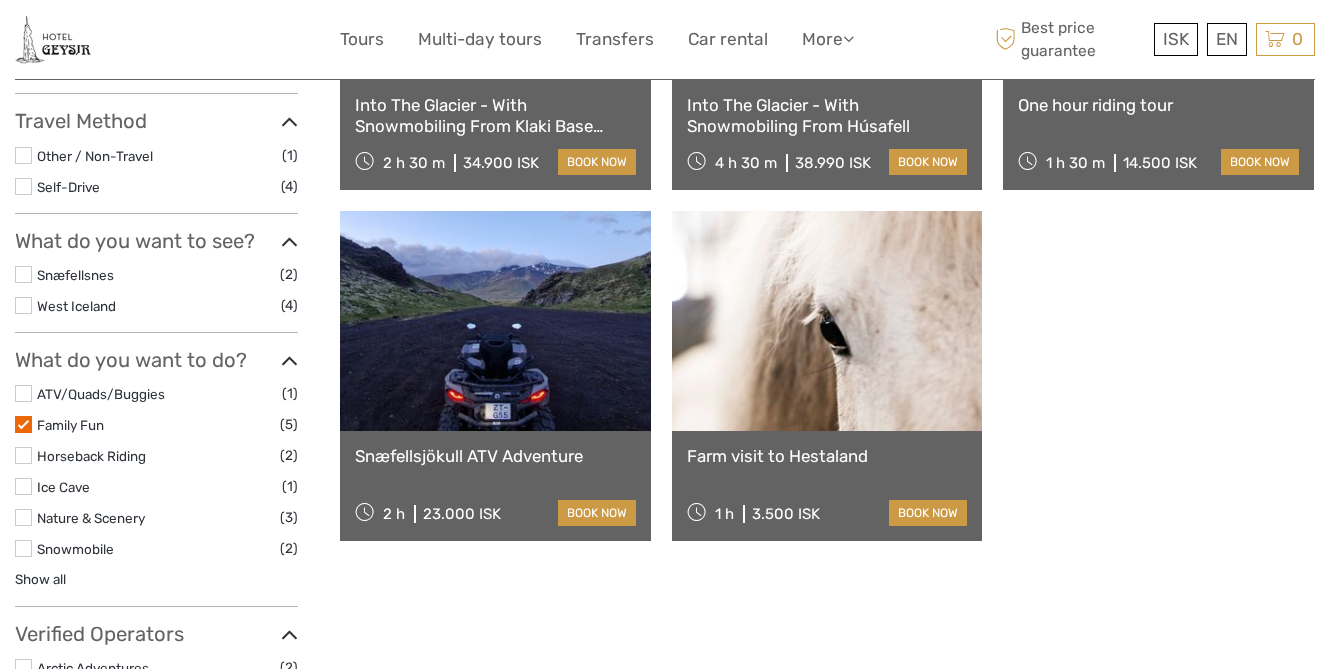 scroll, scrollTop: 465, scrollLeft: 0, axis: vertical 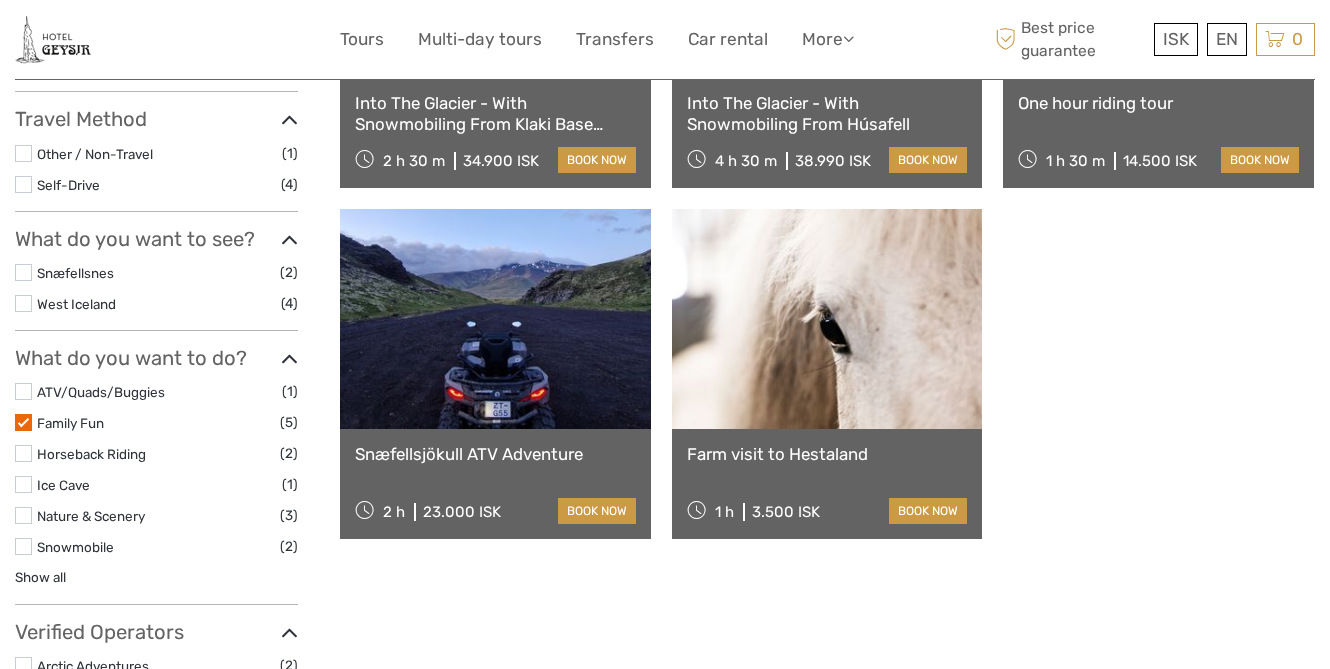 click at bounding box center (827, 319) 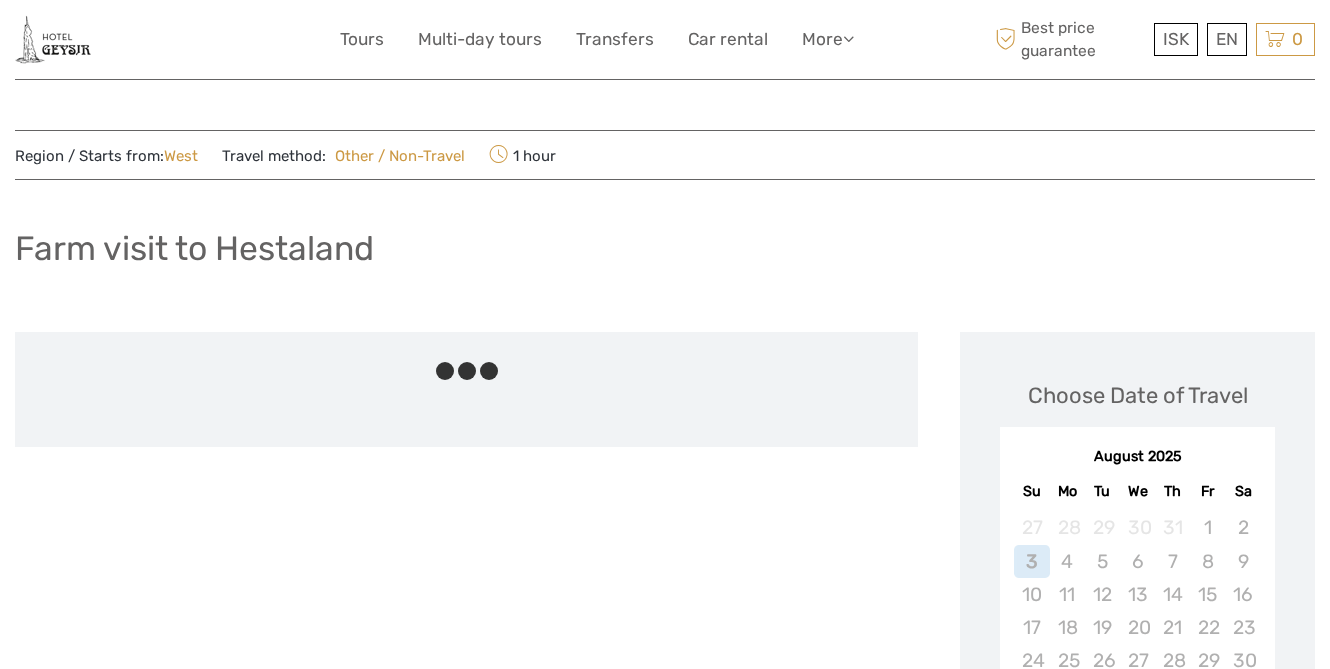 scroll, scrollTop: 0, scrollLeft: 0, axis: both 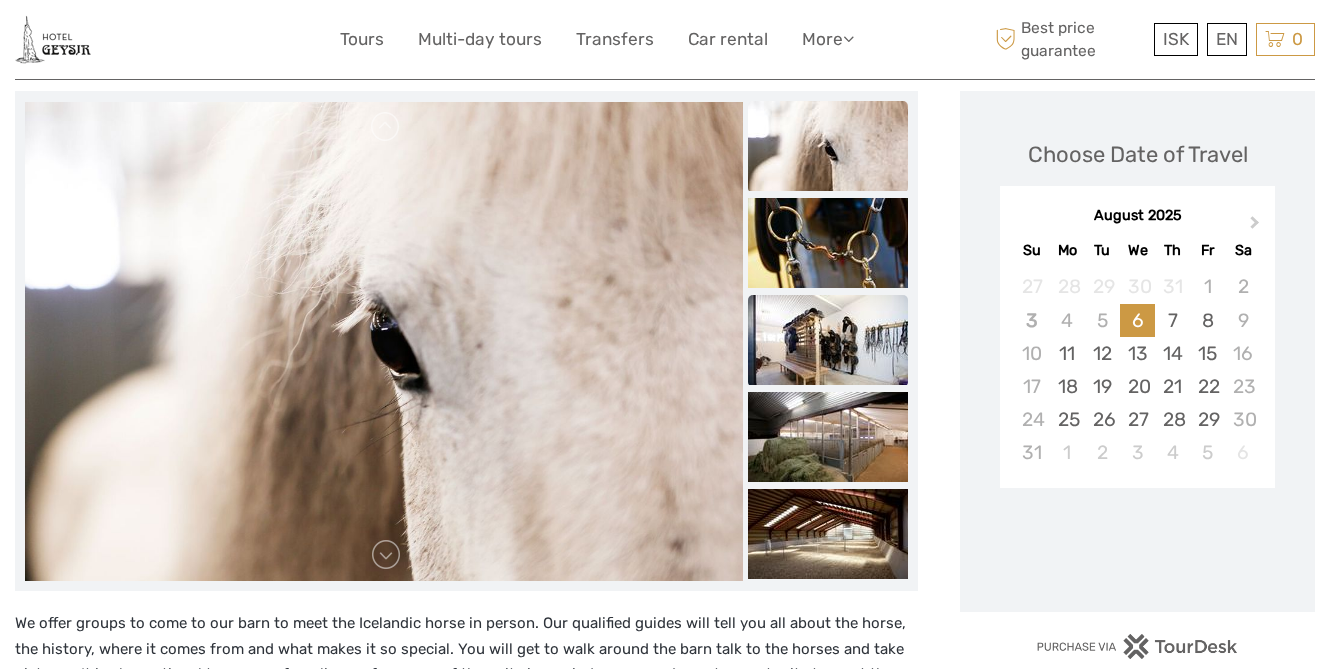 click at bounding box center (828, 340) 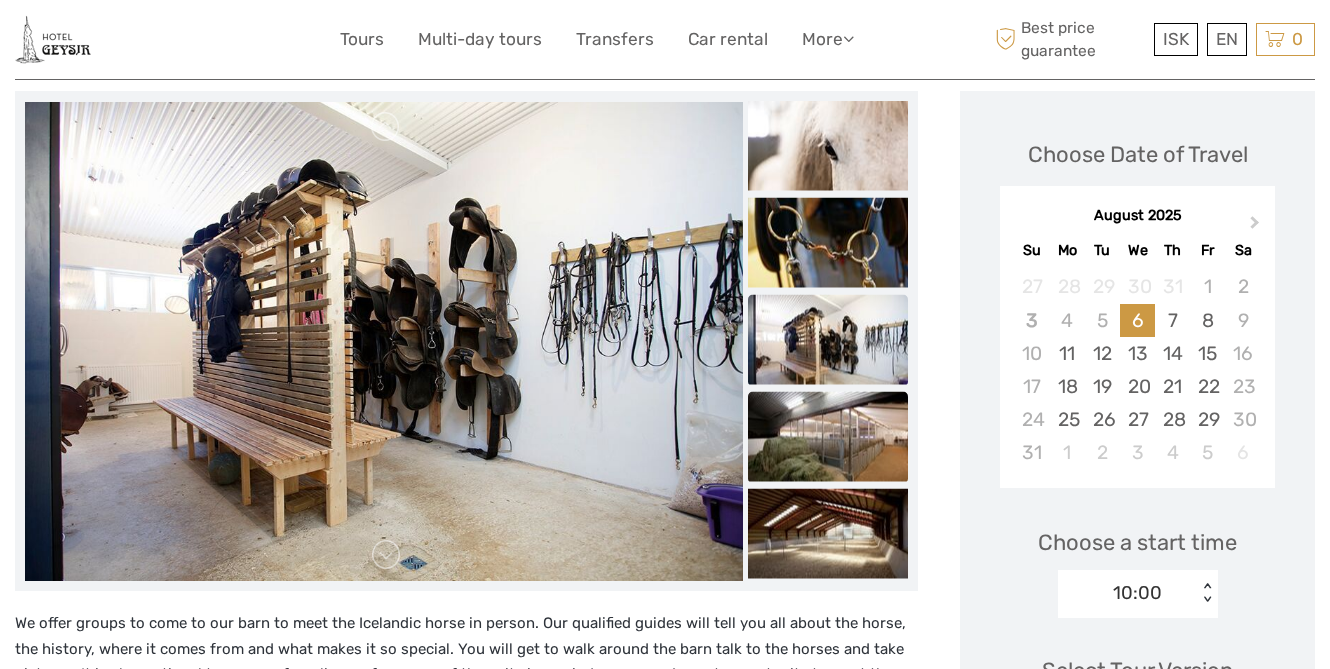 click at bounding box center [828, 437] 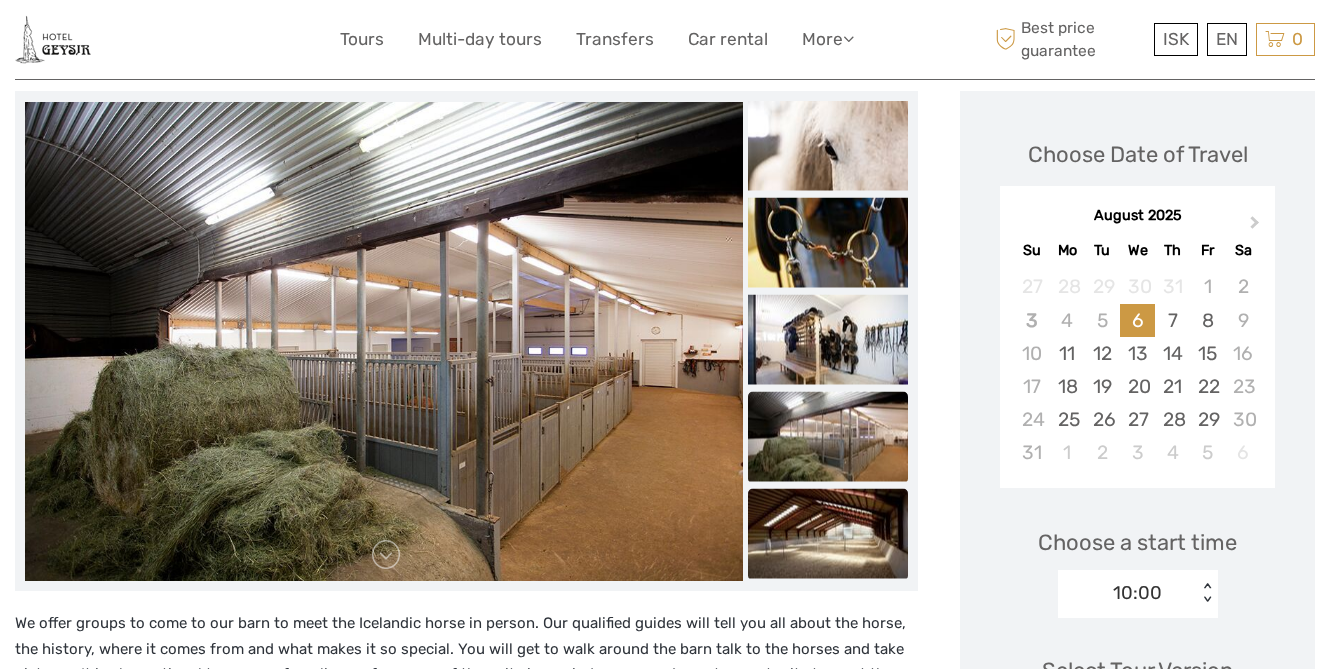 click at bounding box center [828, 534] 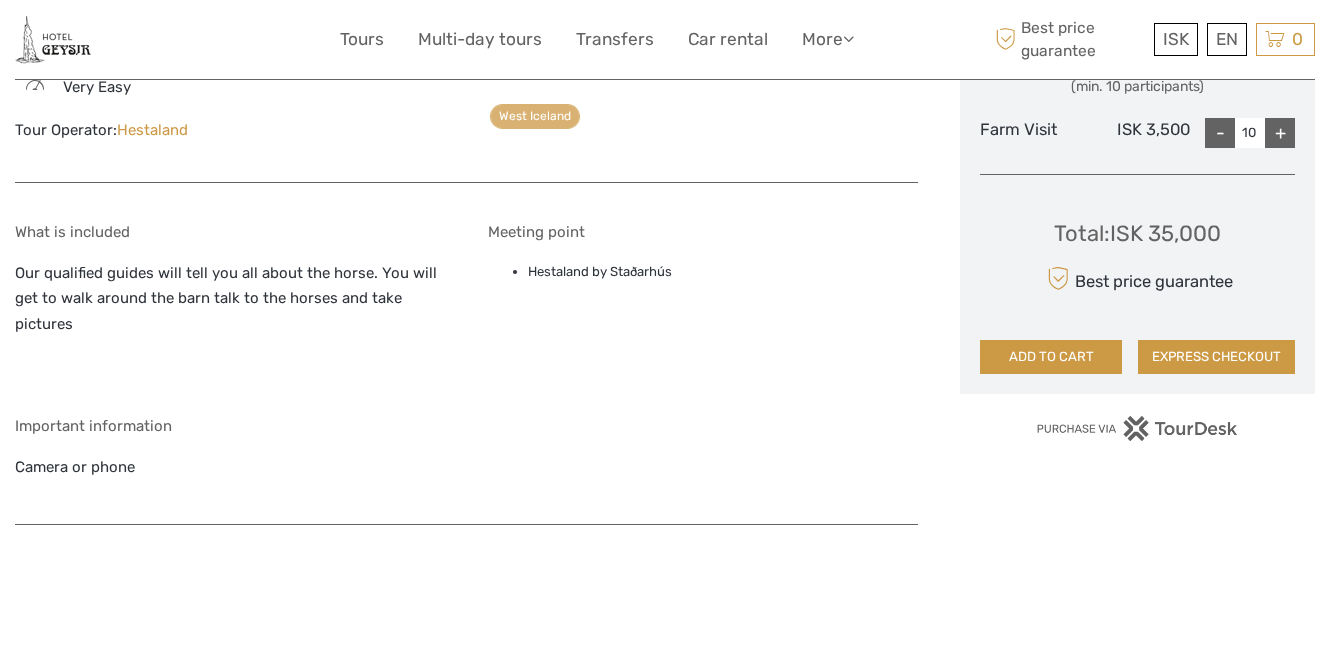 scroll, scrollTop: 1132, scrollLeft: 0, axis: vertical 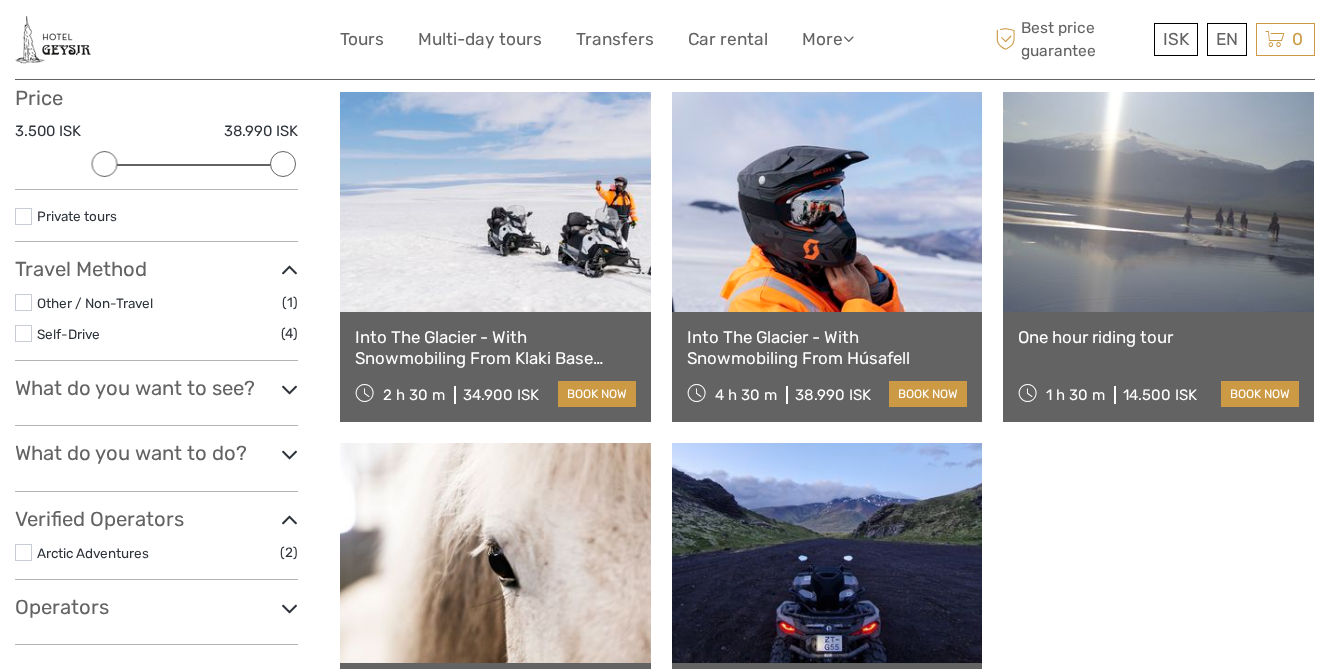 click at bounding box center [495, 202] 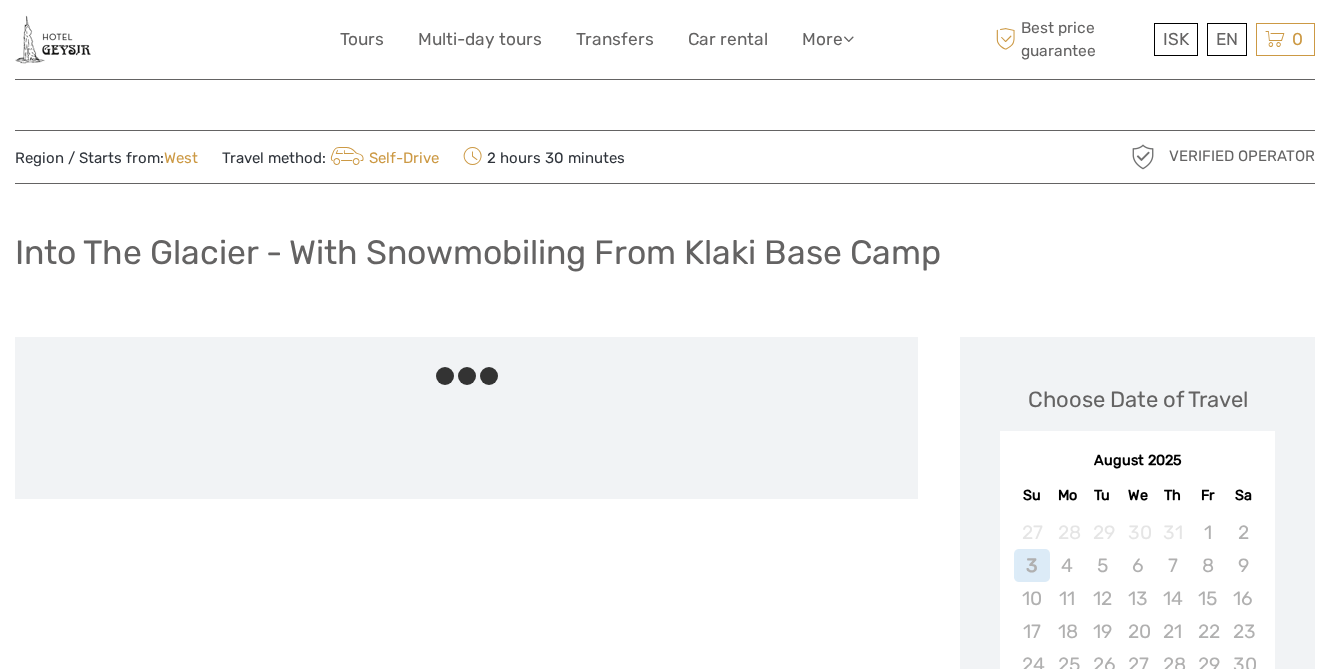 scroll, scrollTop: 0, scrollLeft: 0, axis: both 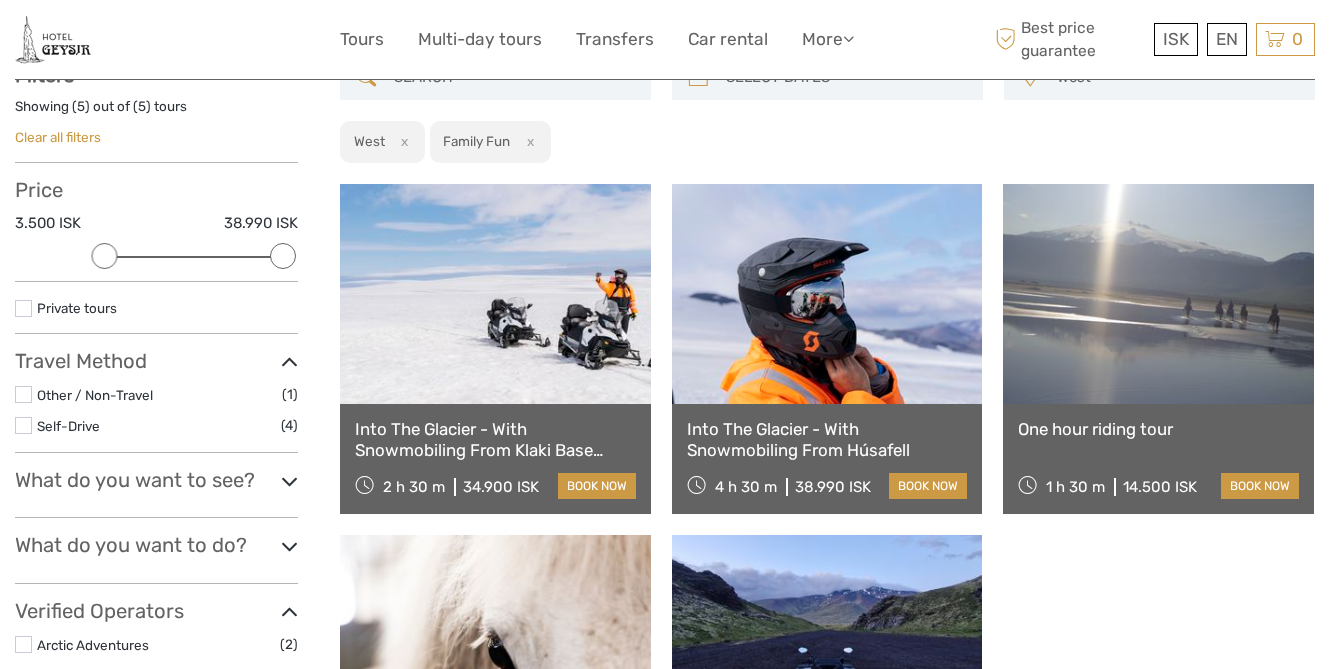 click at bounding box center (53, 39) 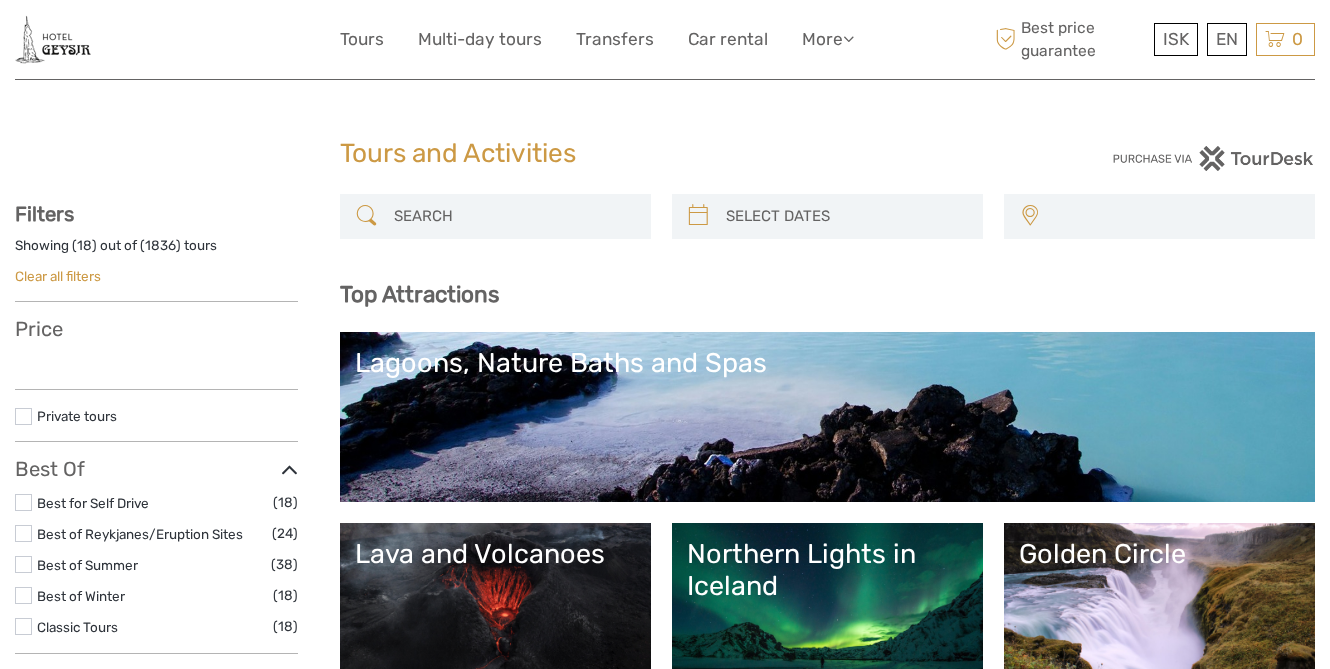 select 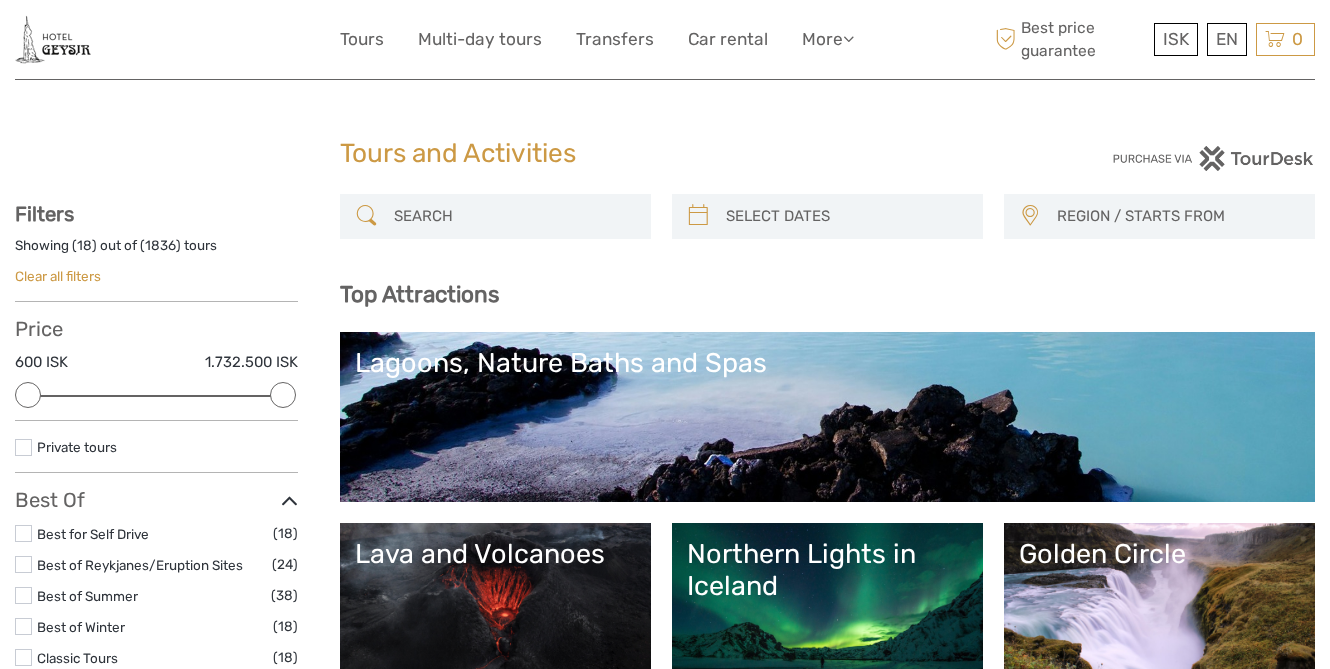 scroll, scrollTop: 0, scrollLeft: 0, axis: both 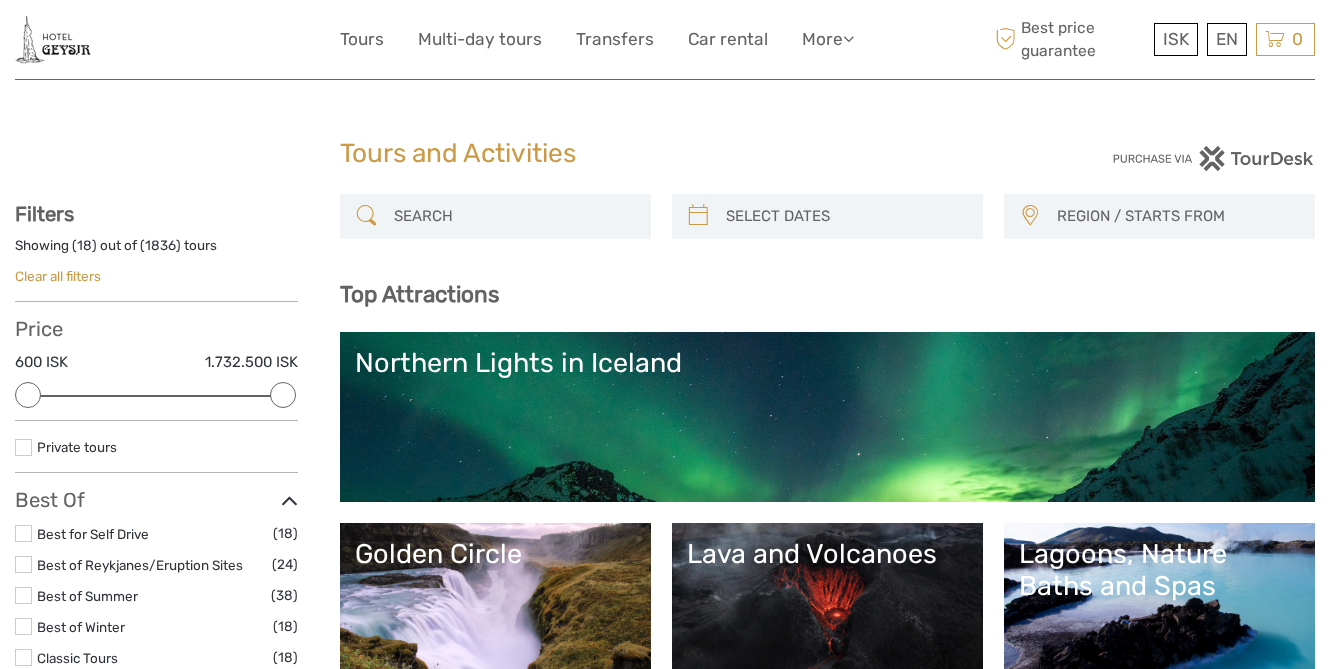 select 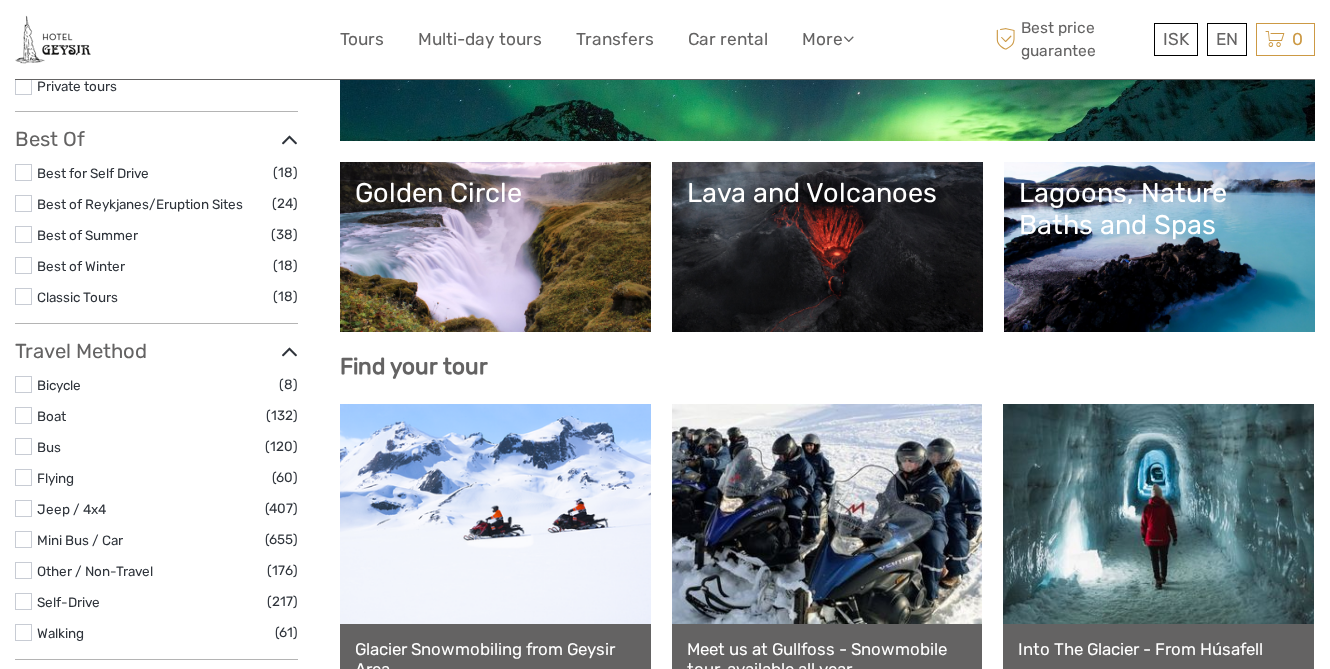 scroll, scrollTop: 0, scrollLeft: 0, axis: both 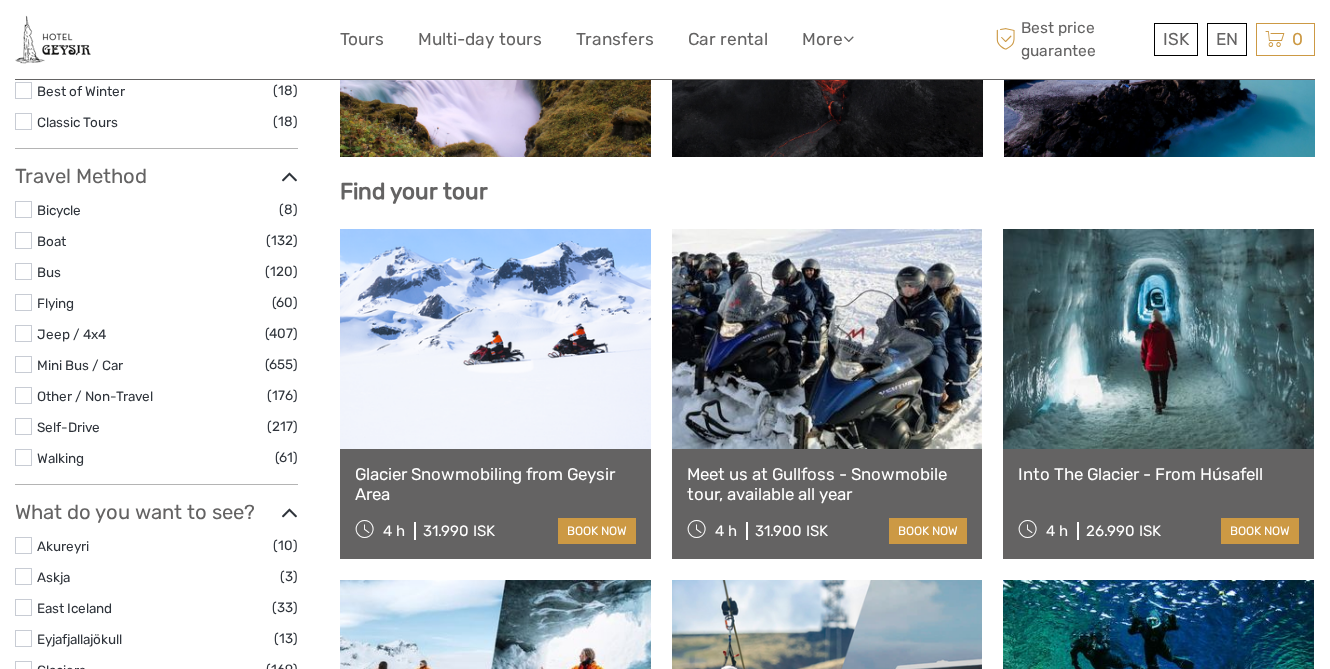 click at bounding box center (495, 339) 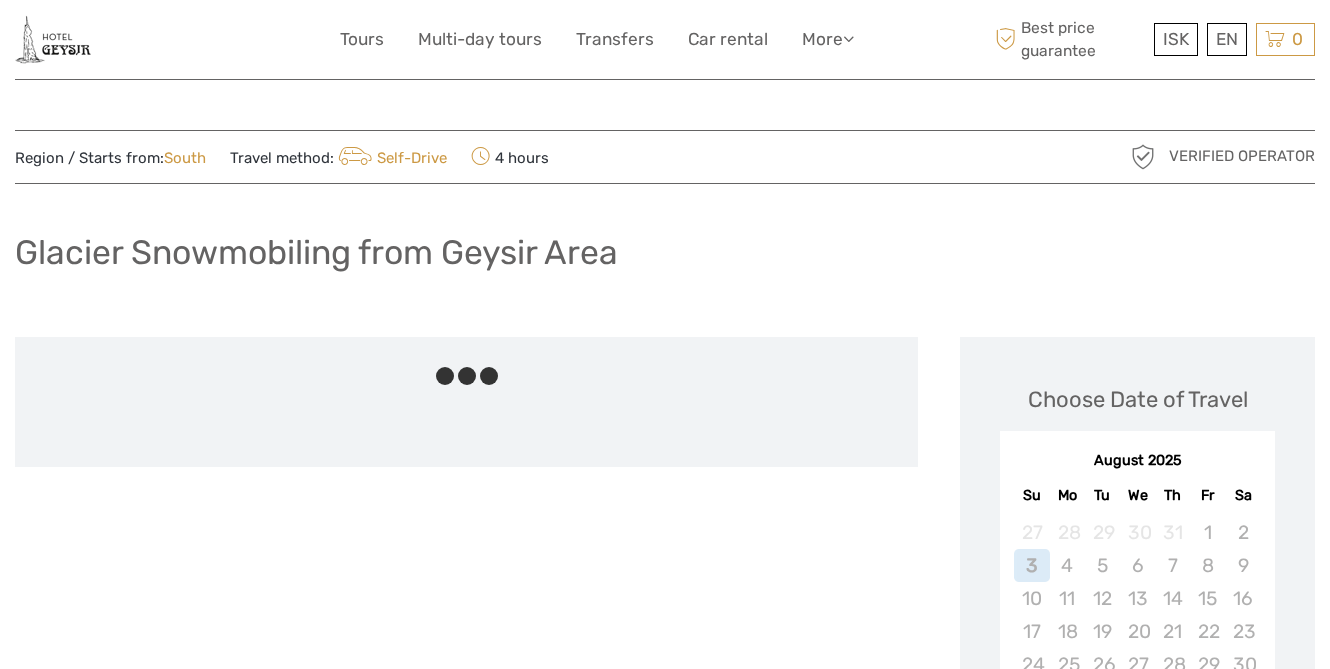 scroll, scrollTop: 0, scrollLeft: 0, axis: both 